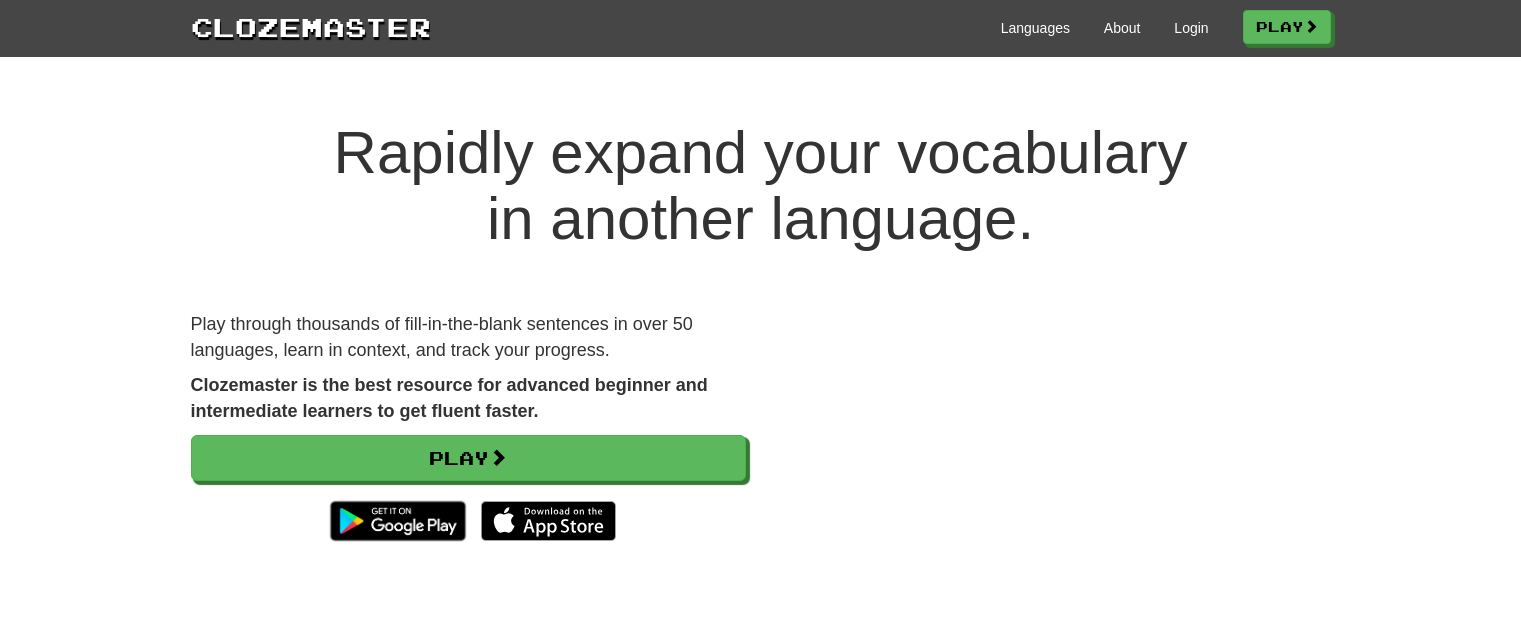 scroll, scrollTop: 0, scrollLeft: 0, axis: both 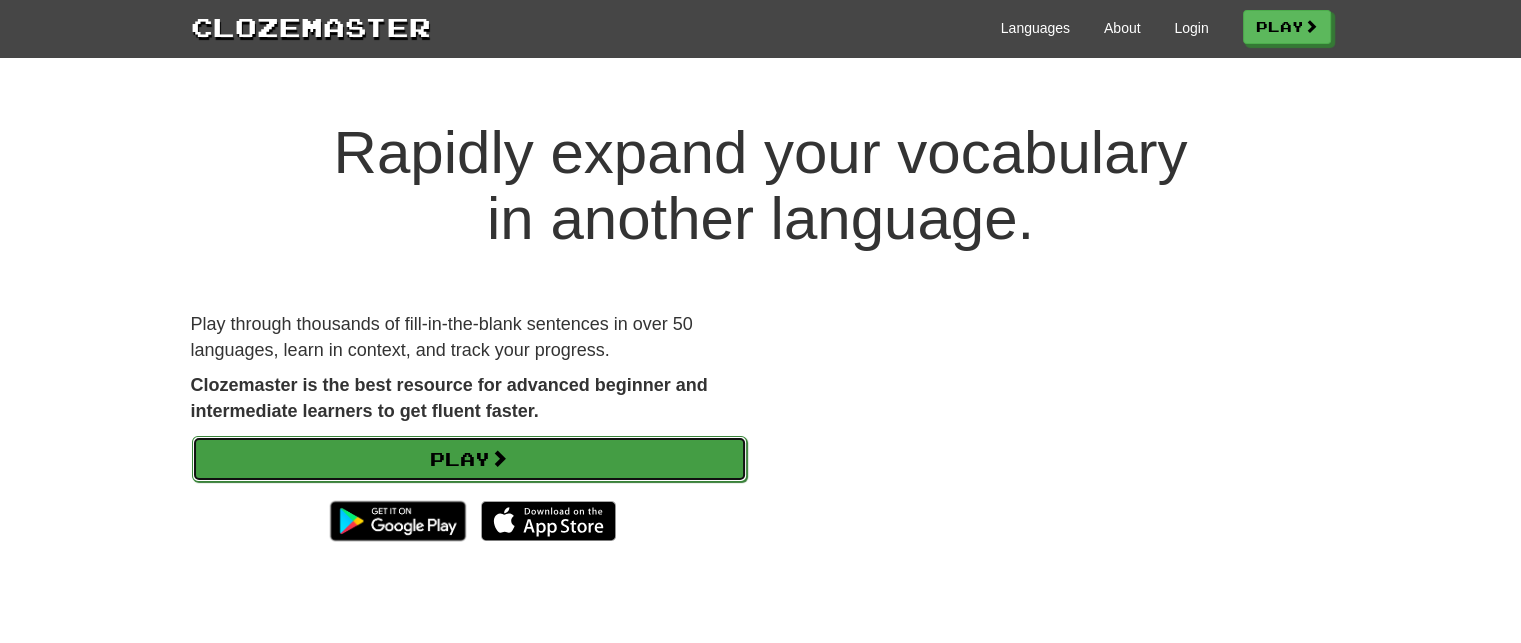 click on "Play" at bounding box center (469, 459) 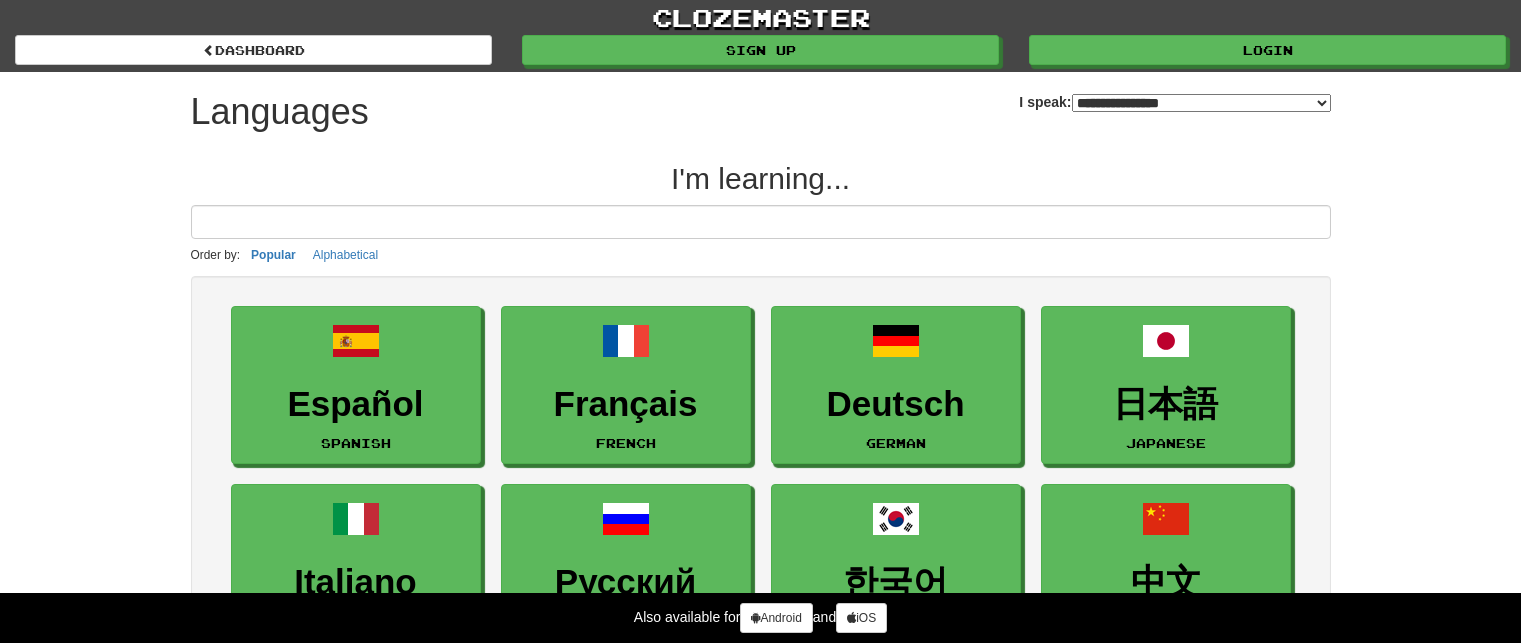 select on "*******" 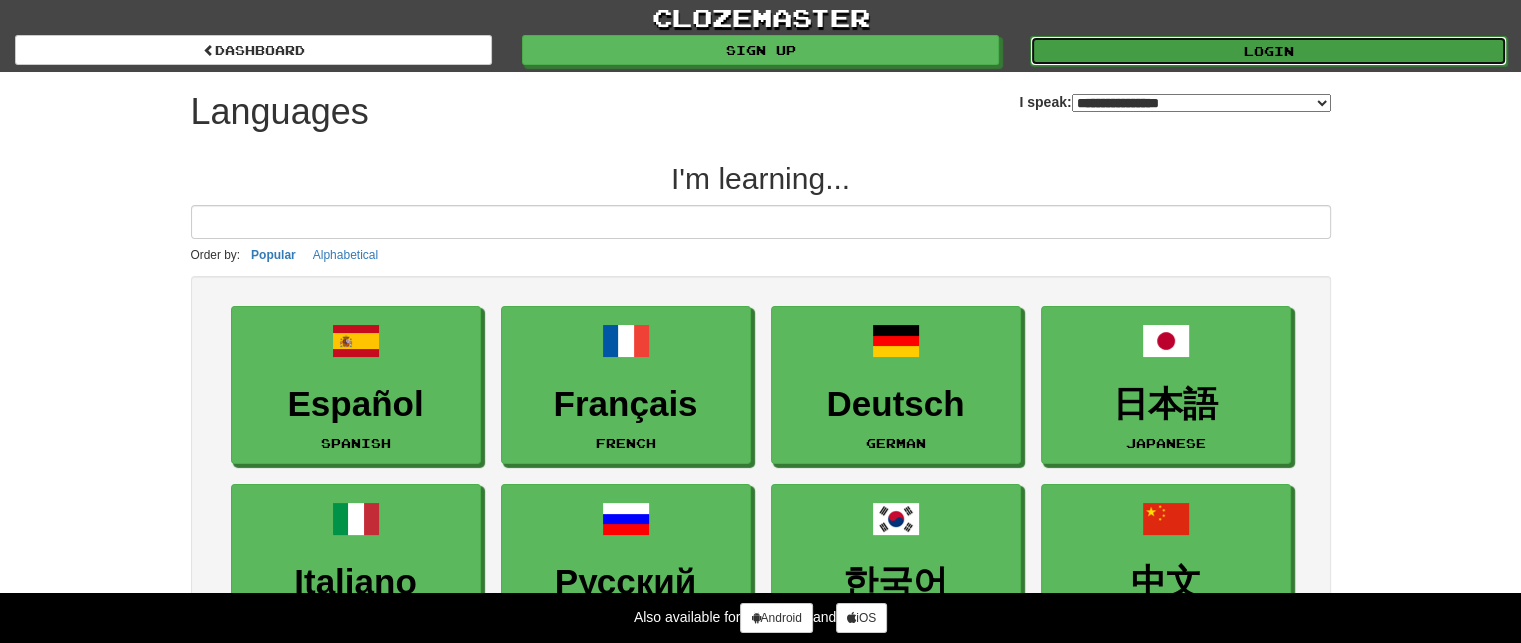 click on "Login" at bounding box center (1268, 51) 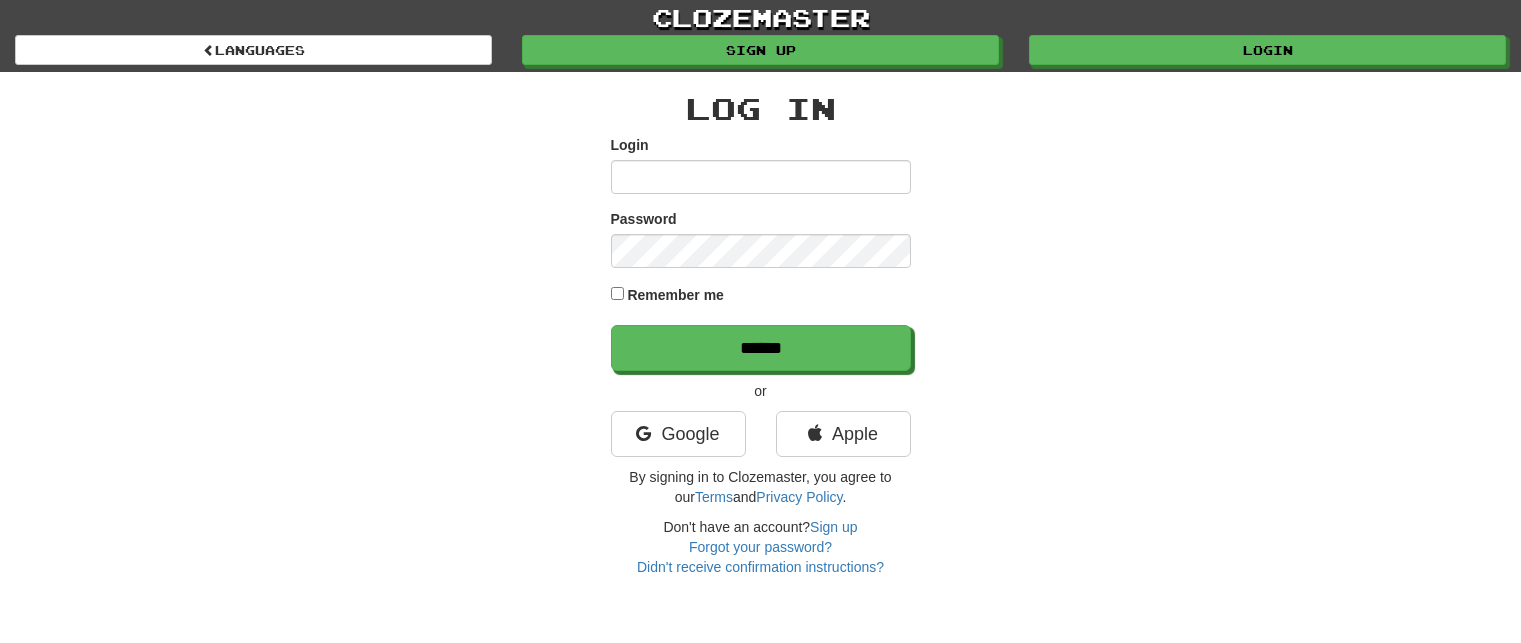 scroll, scrollTop: 0, scrollLeft: 0, axis: both 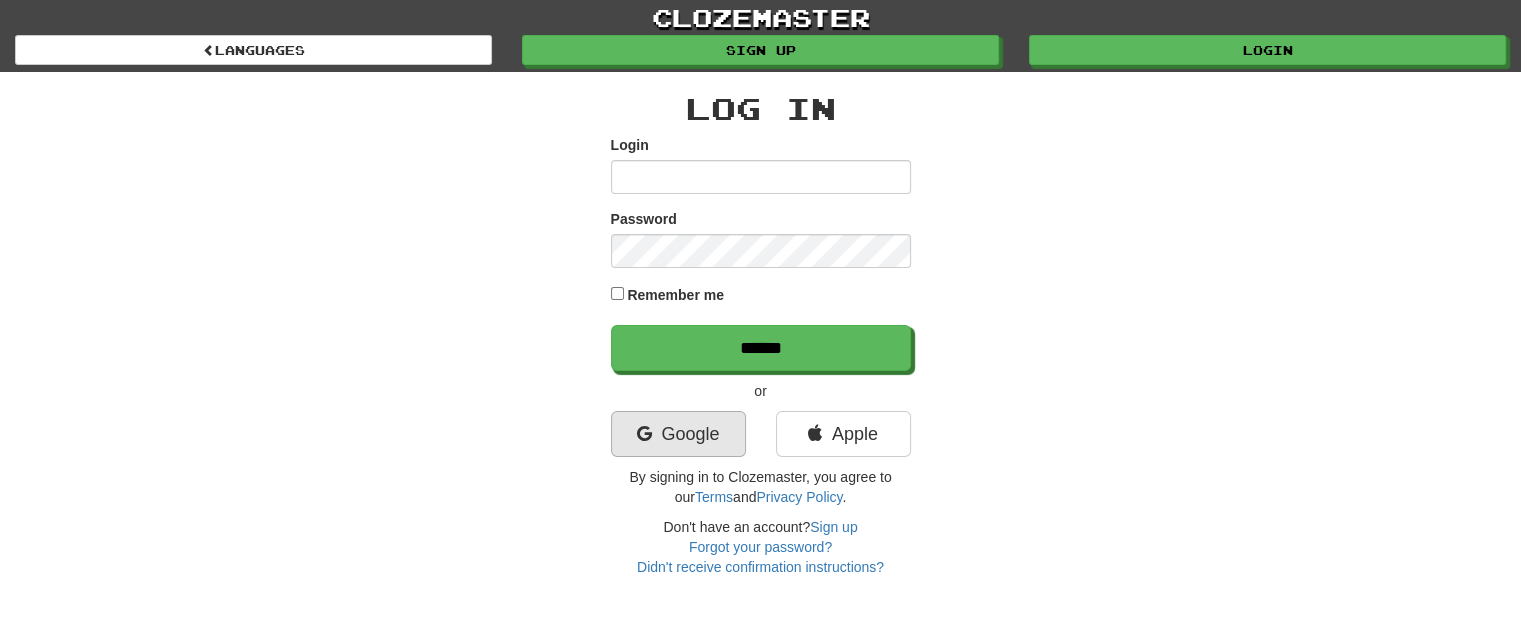 type on "**********" 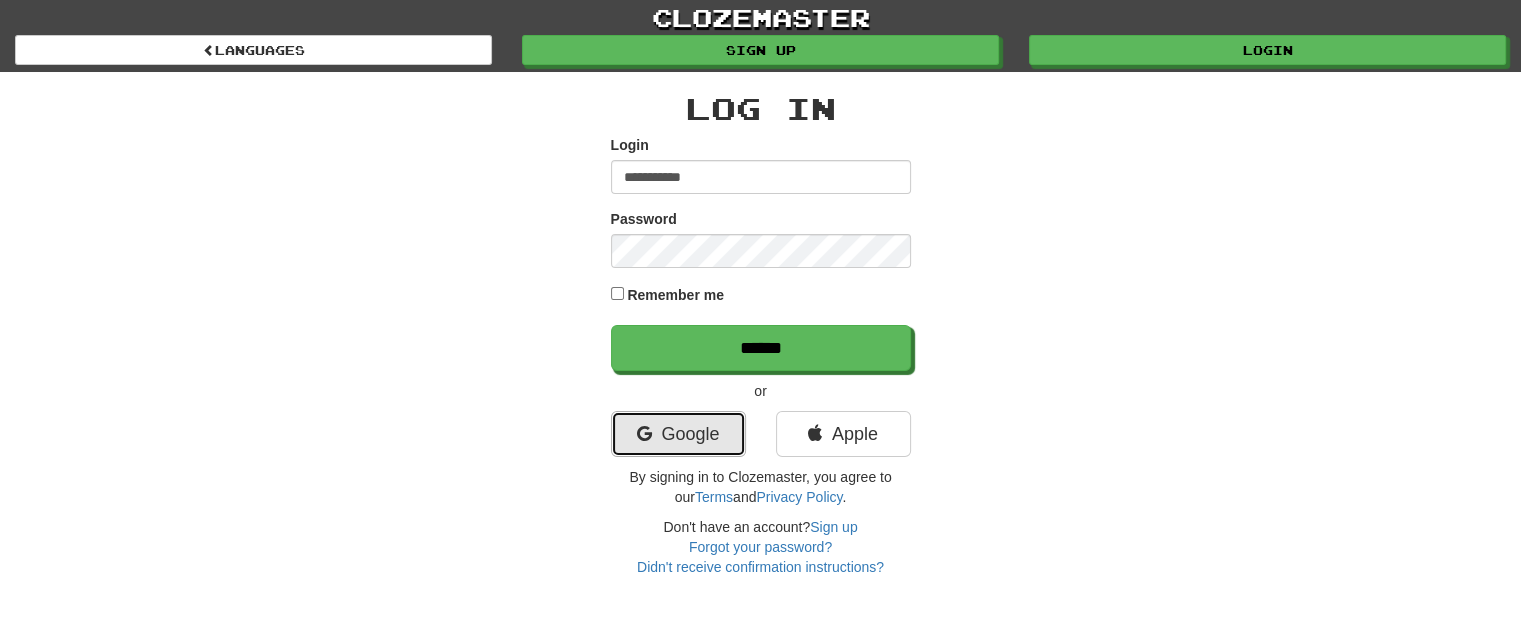 click on "Google" at bounding box center (678, 434) 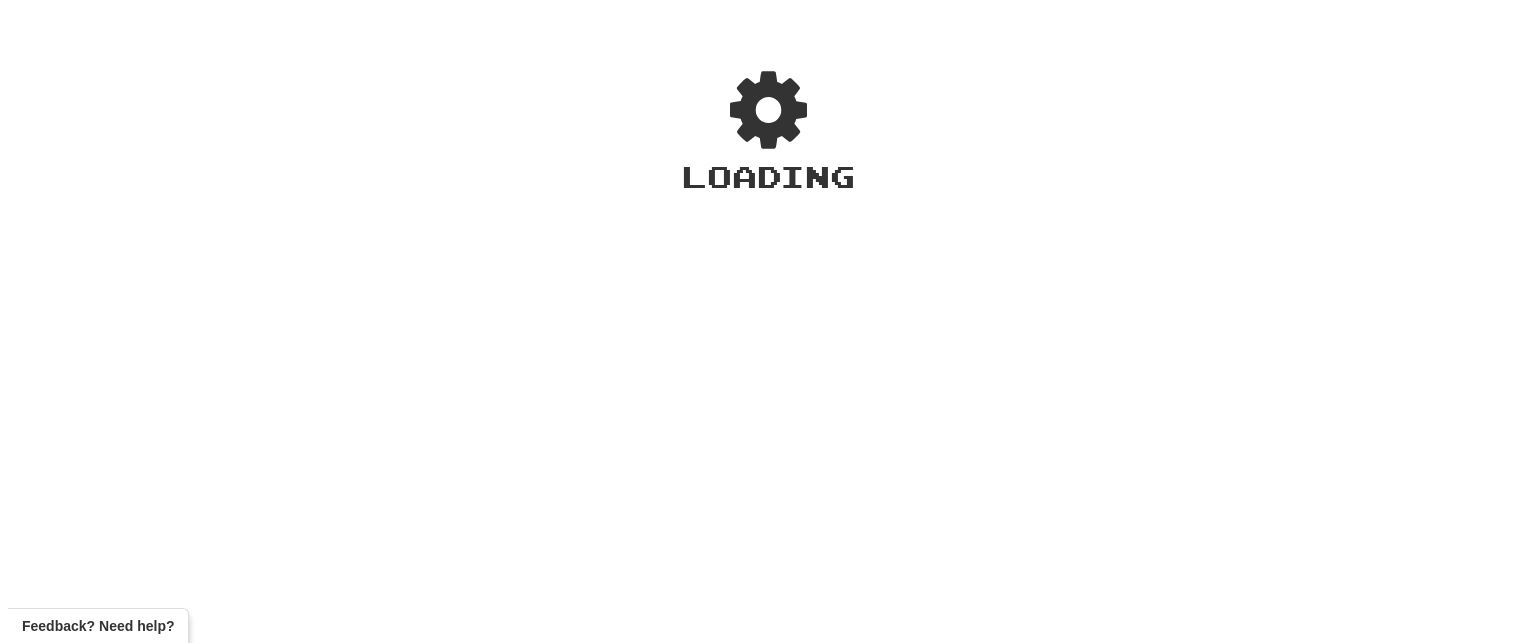 scroll, scrollTop: 0, scrollLeft: 0, axis: both 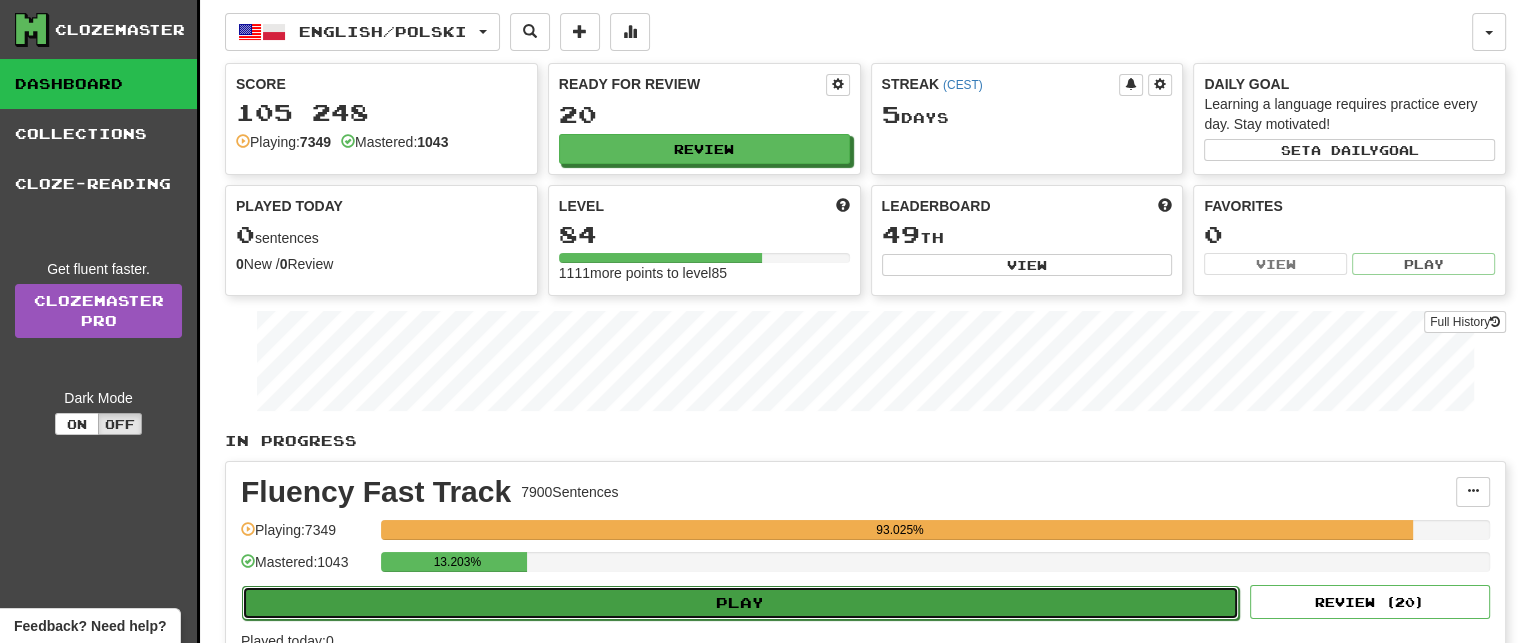 click on "Play" at bounding box center (740, 603) 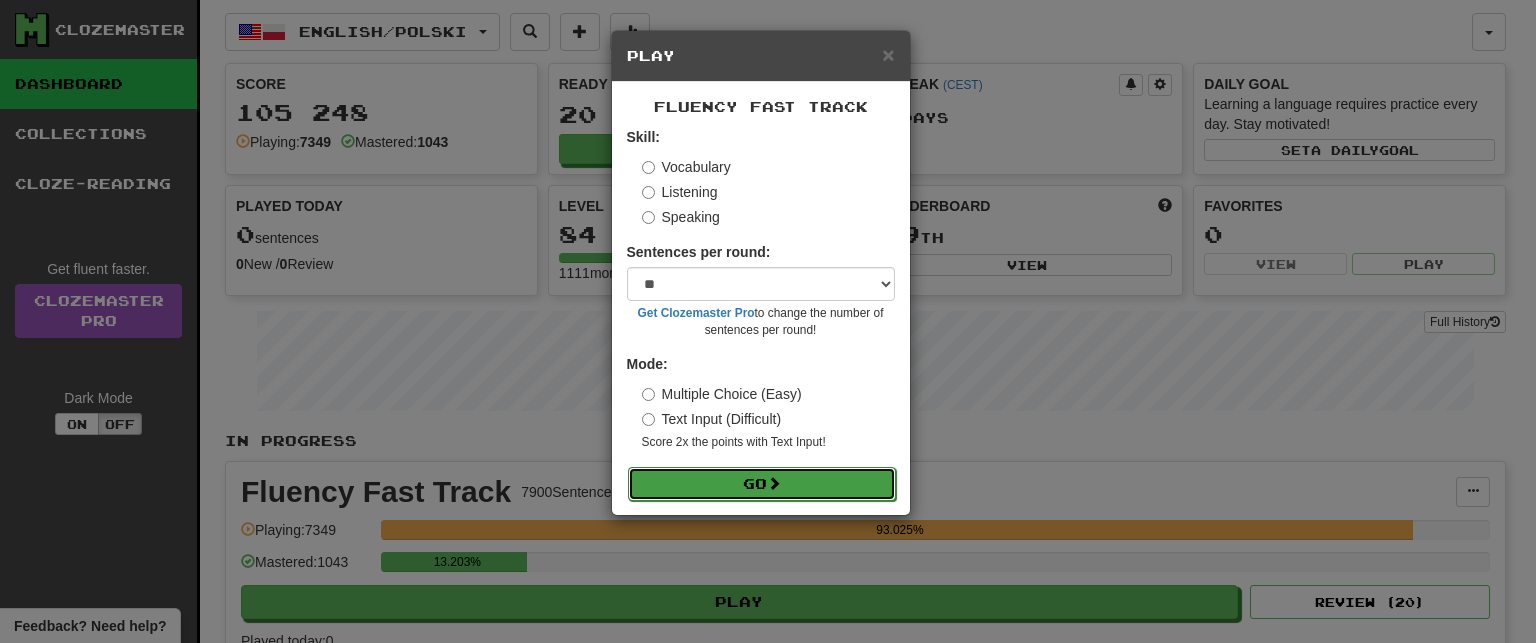 click on "Go" at bounding box center [762, 484] 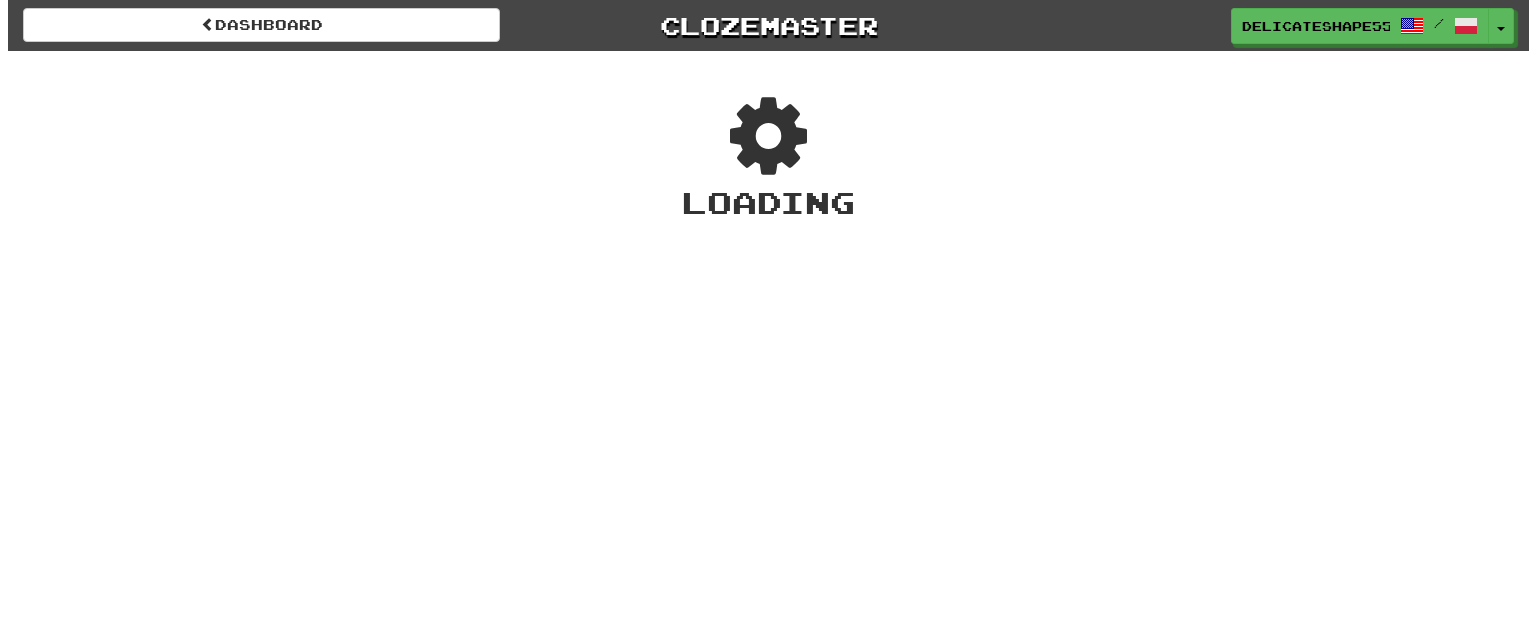 scroll, scrollTop: 0, scrollLeft: 0, axis: both 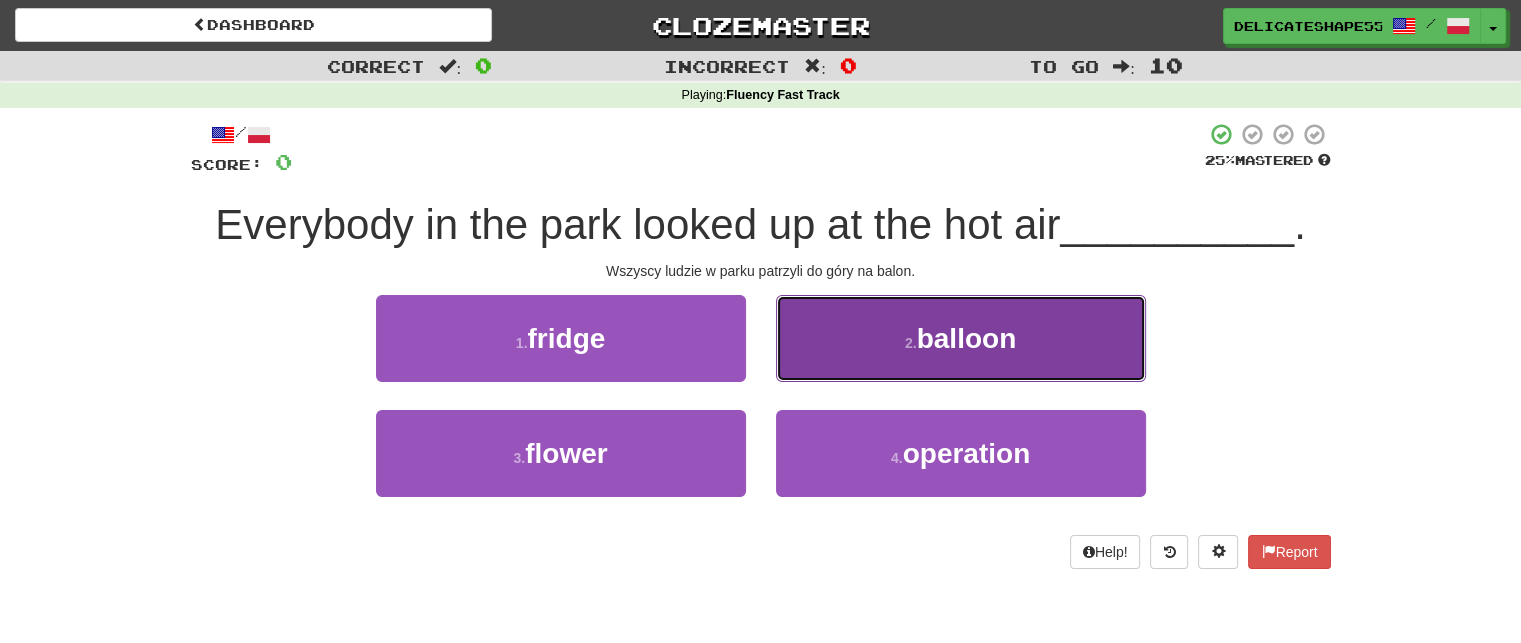 click on "2 . balloon" at bounding box center (961, 338) 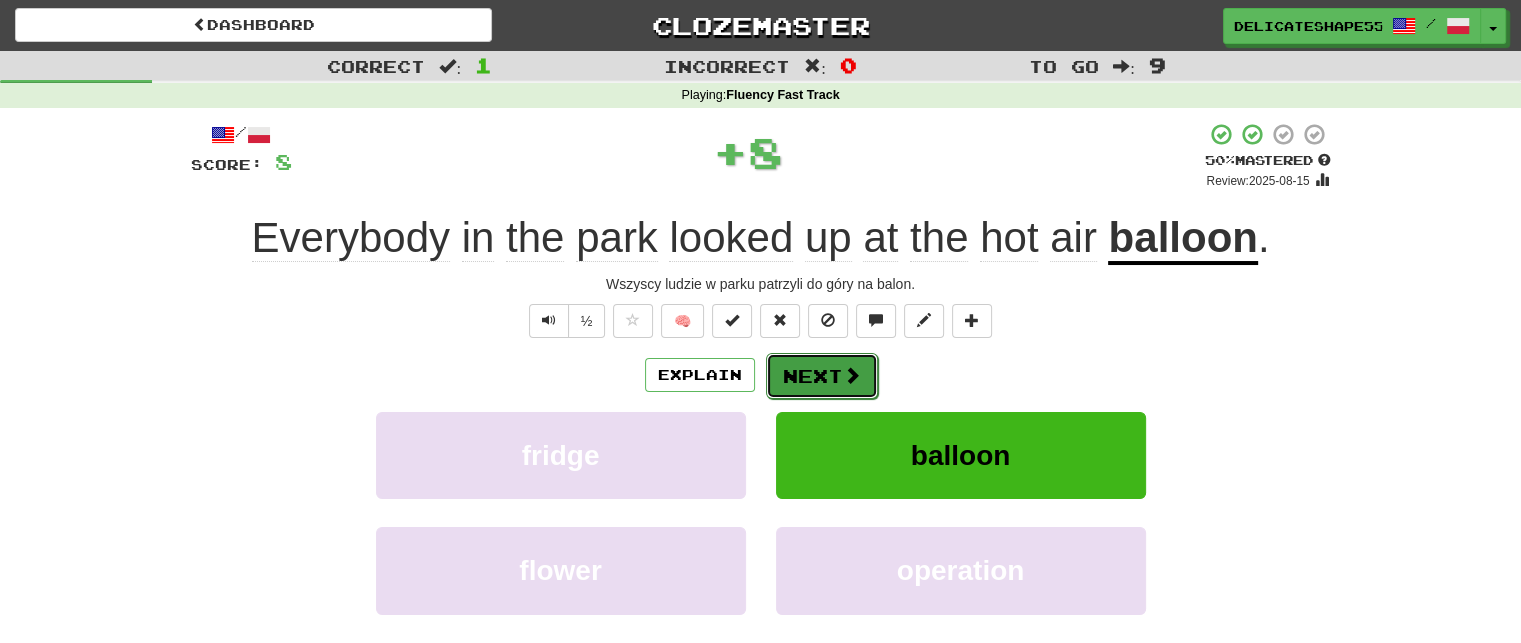 click on "Next" at bounding box center (822, 376) 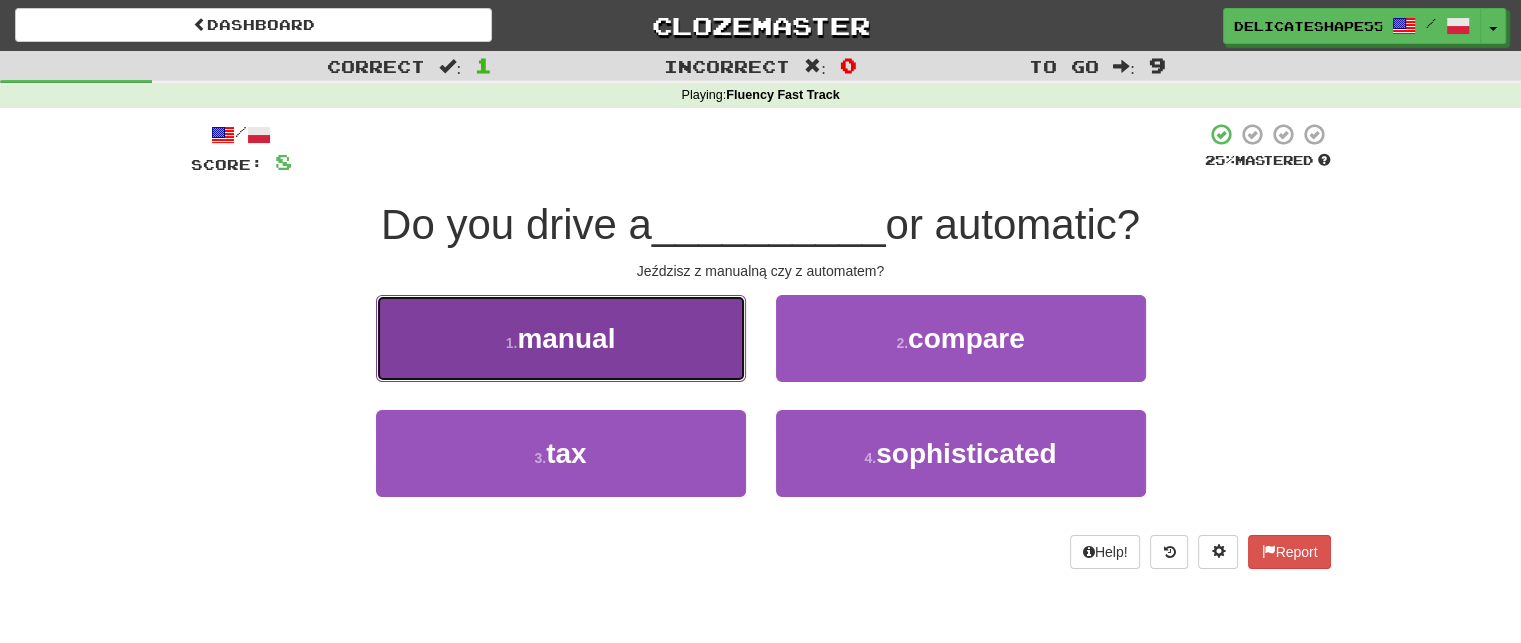 click on "1 .  manual" at bounding box center [561, 338] 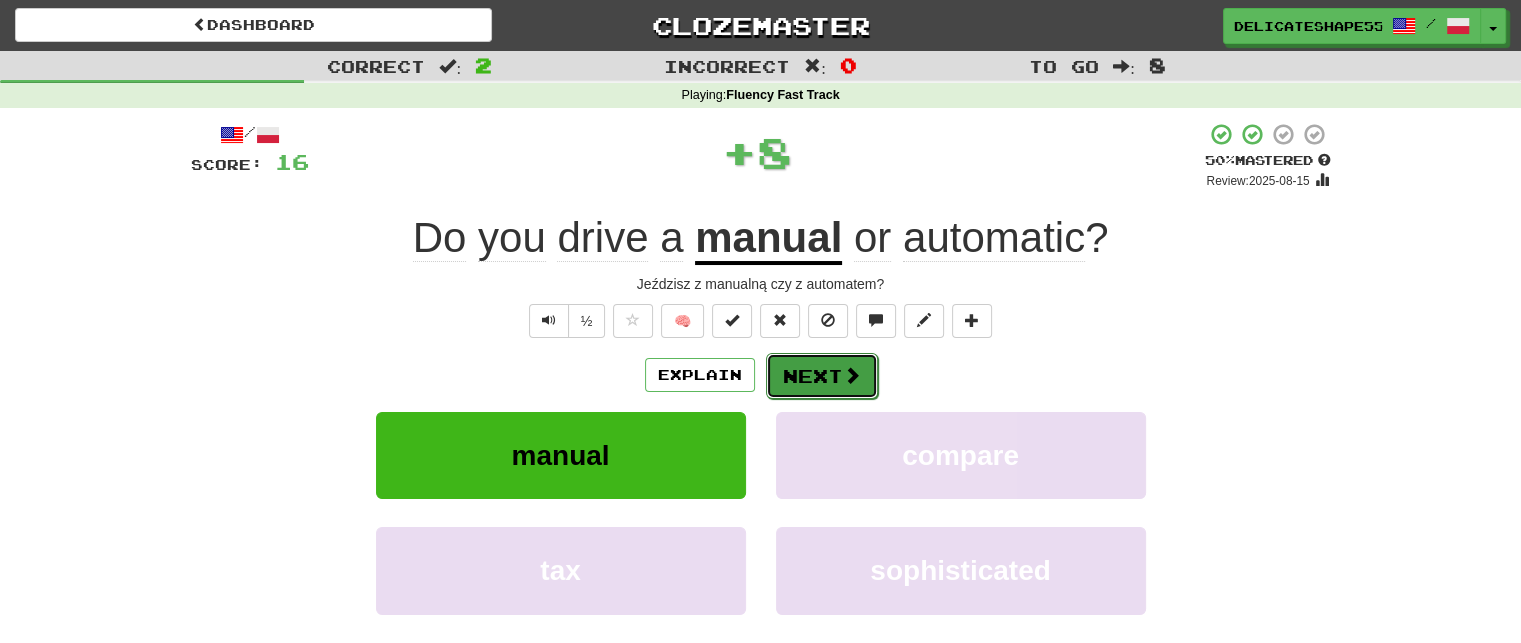 click on "Next" at bounding box center (822, 376) 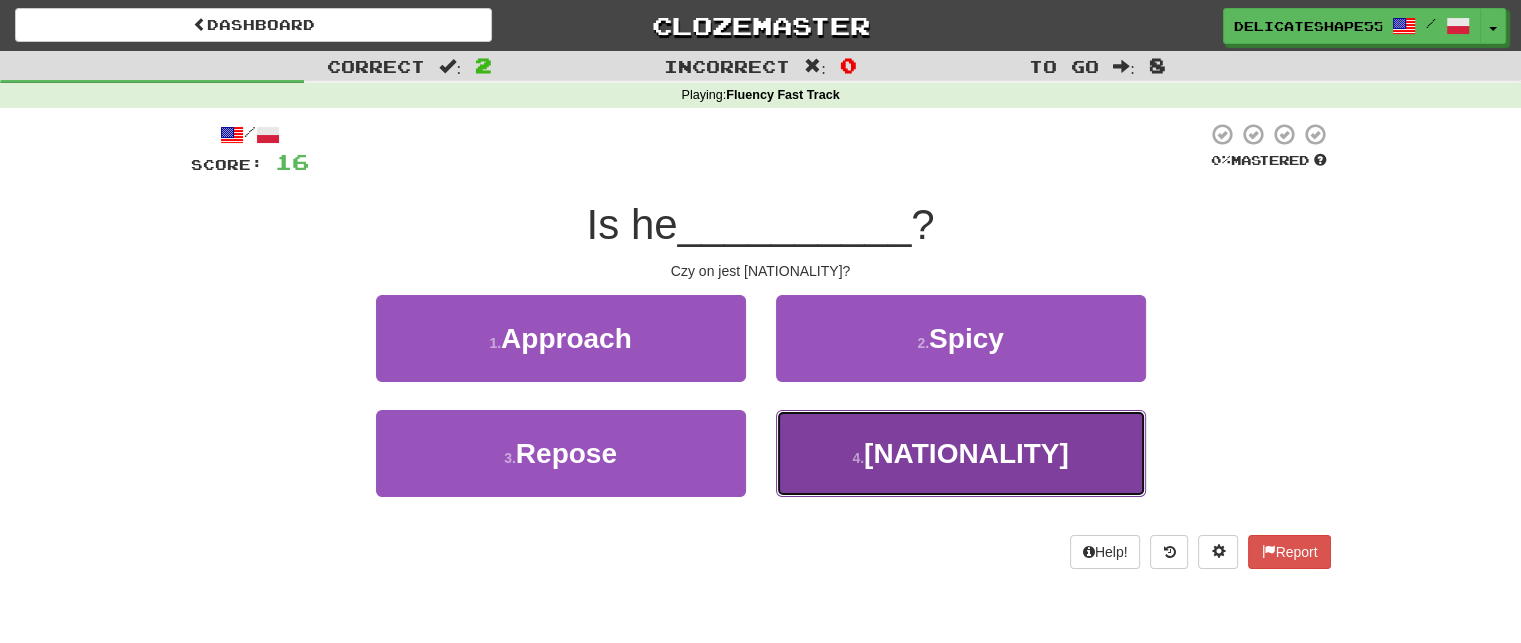 click on "4 . [NATIONALITY]" at bounding box center (961, 453) 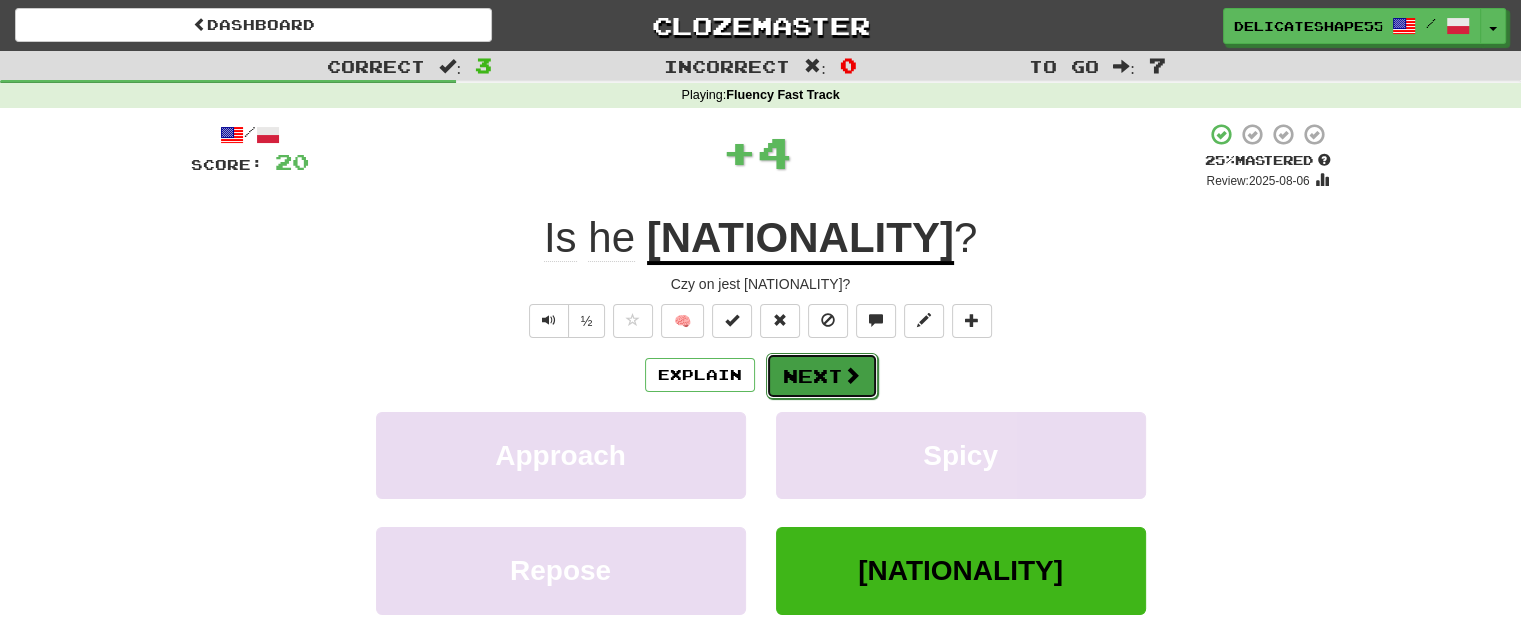 click on "Next" at bounding box center (822, 376) 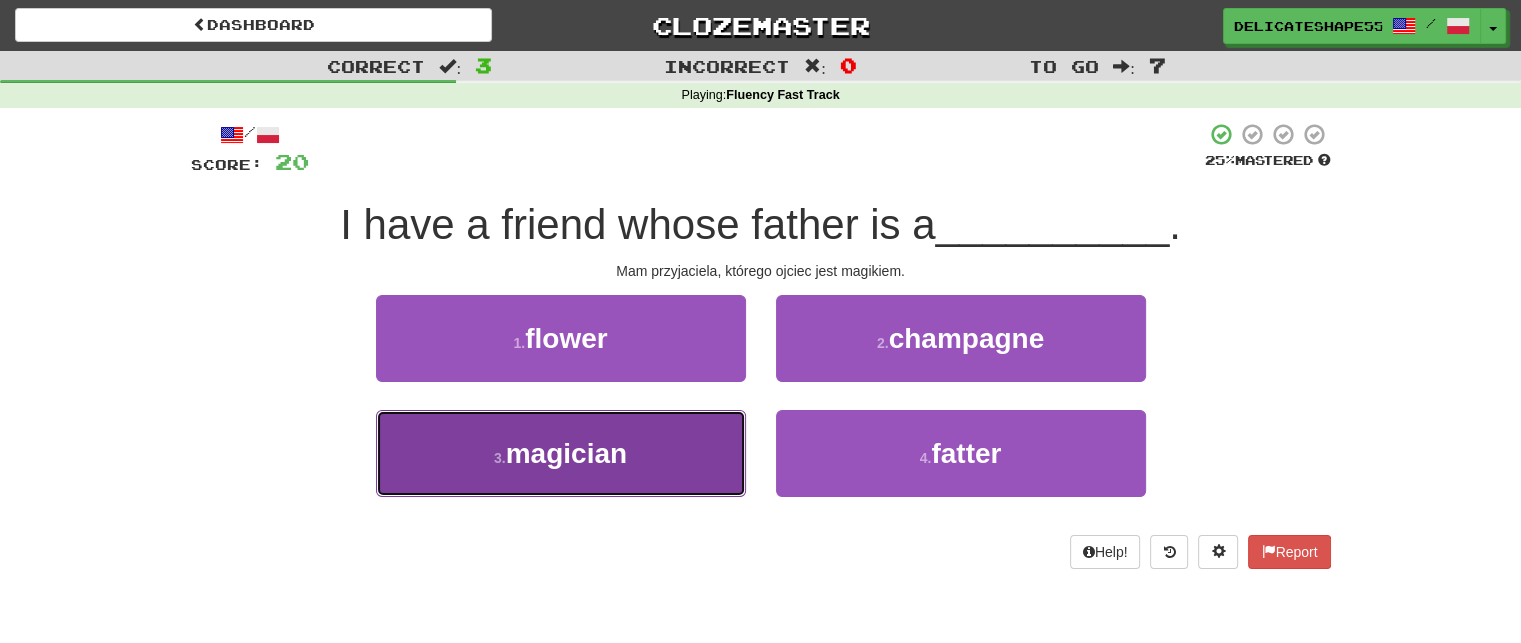 click on "3 . magician" at bounding box center (561, 453) 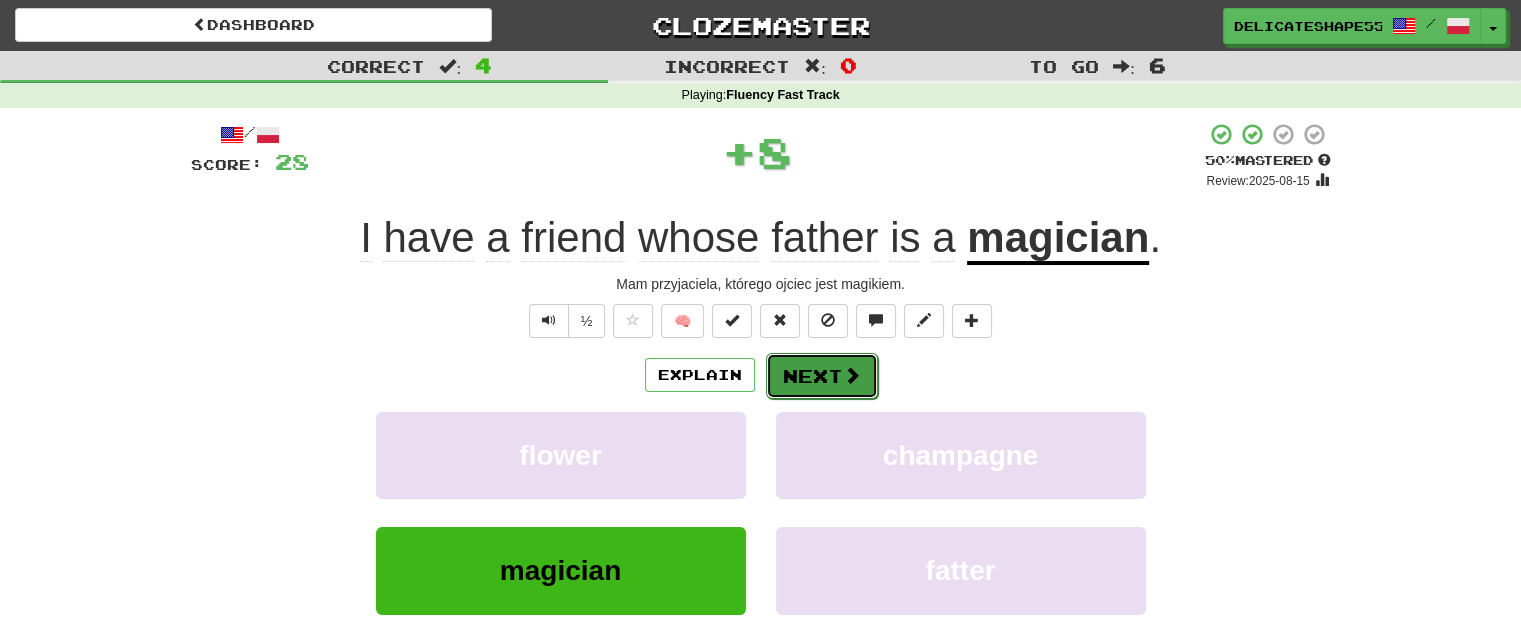 click on "Next" at bounding box center [822, 376] 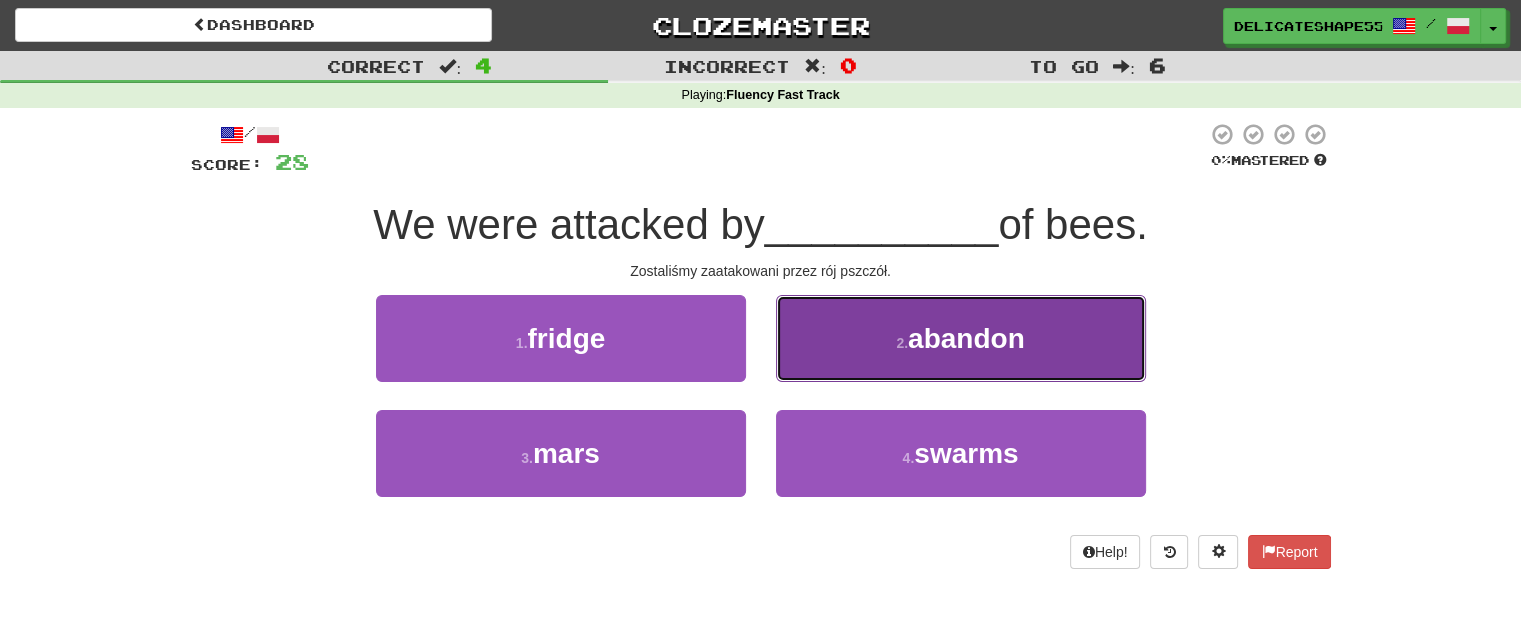 click on "2 .  abandon" at bounding box center (961, 338) 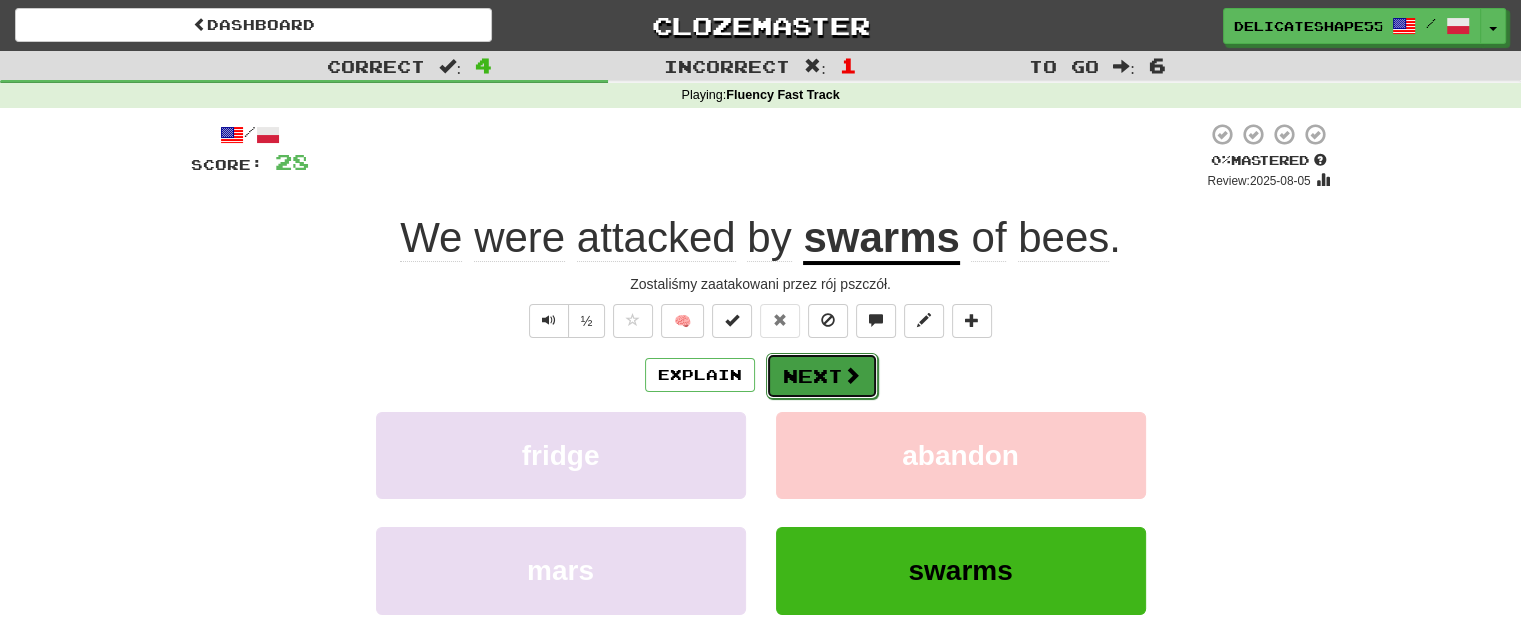 click on "Next" at bounding box center [822, 376] 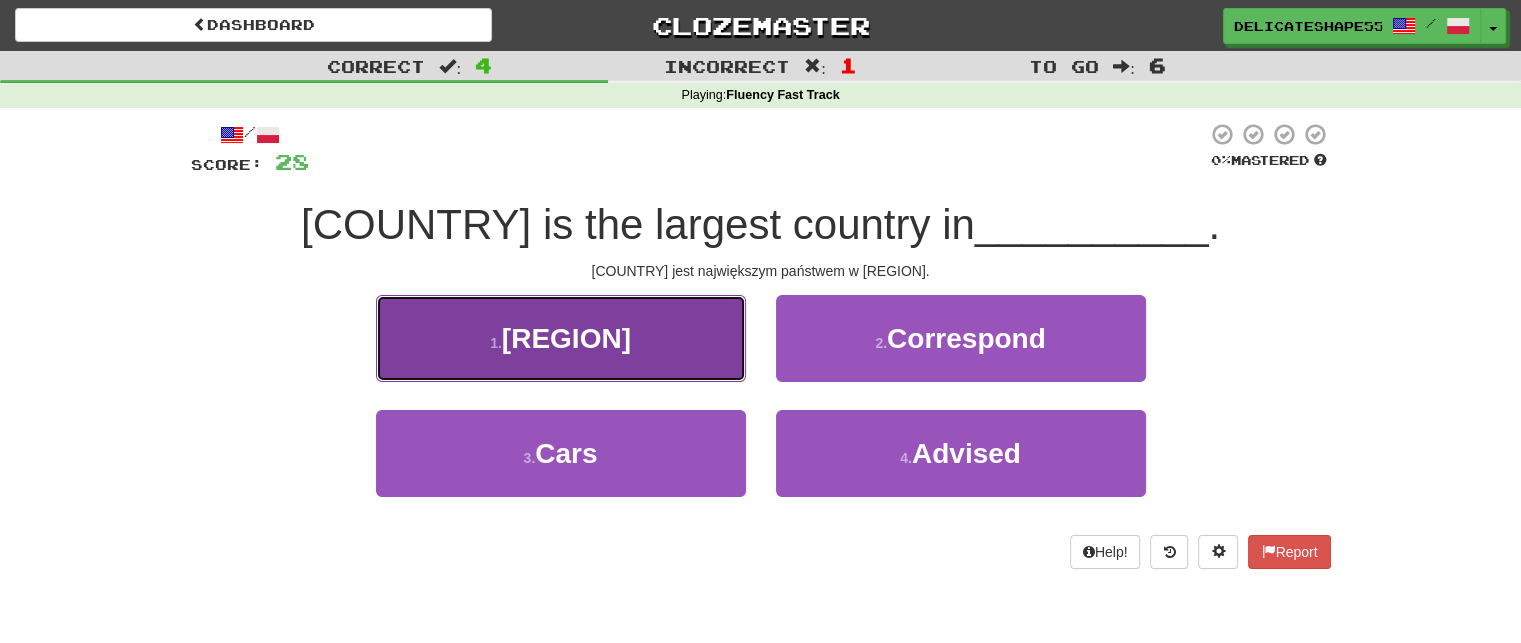 click on "1 . [REGION]" at bounding box center [561, 338] 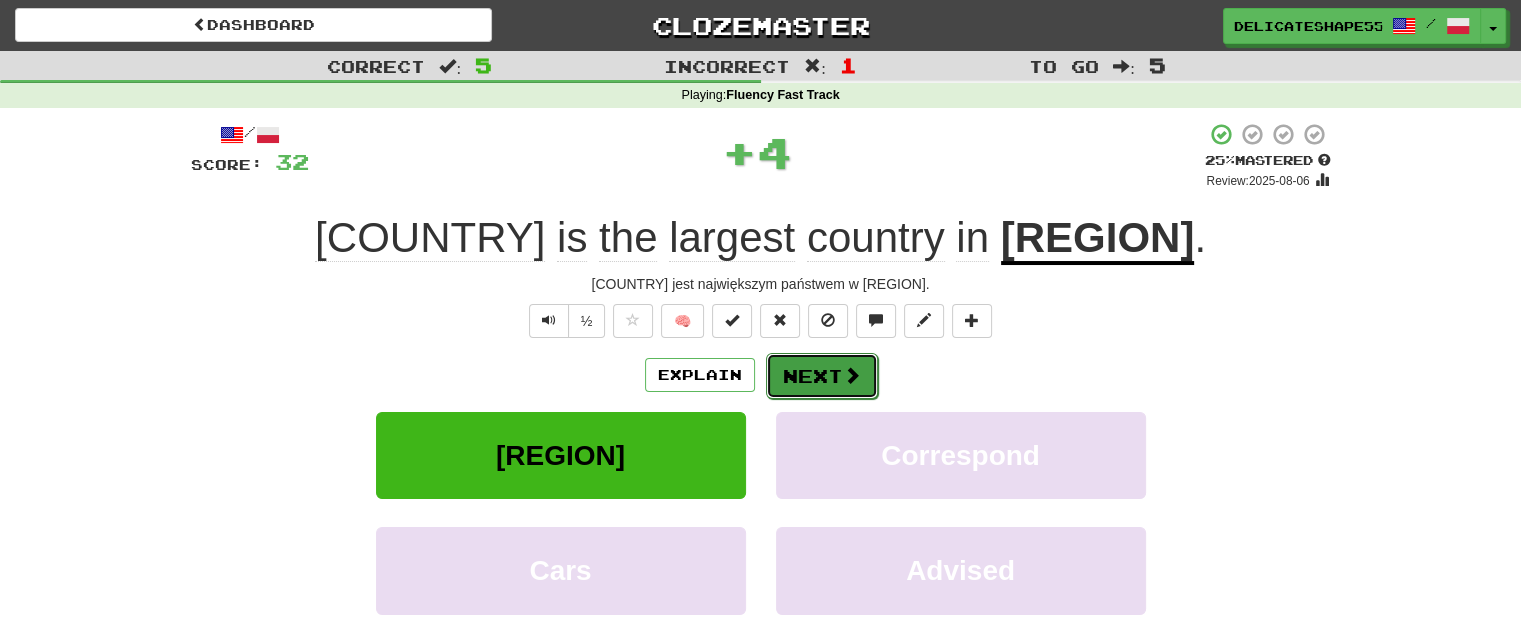 click on "Next" at bounding box center [822, 376] 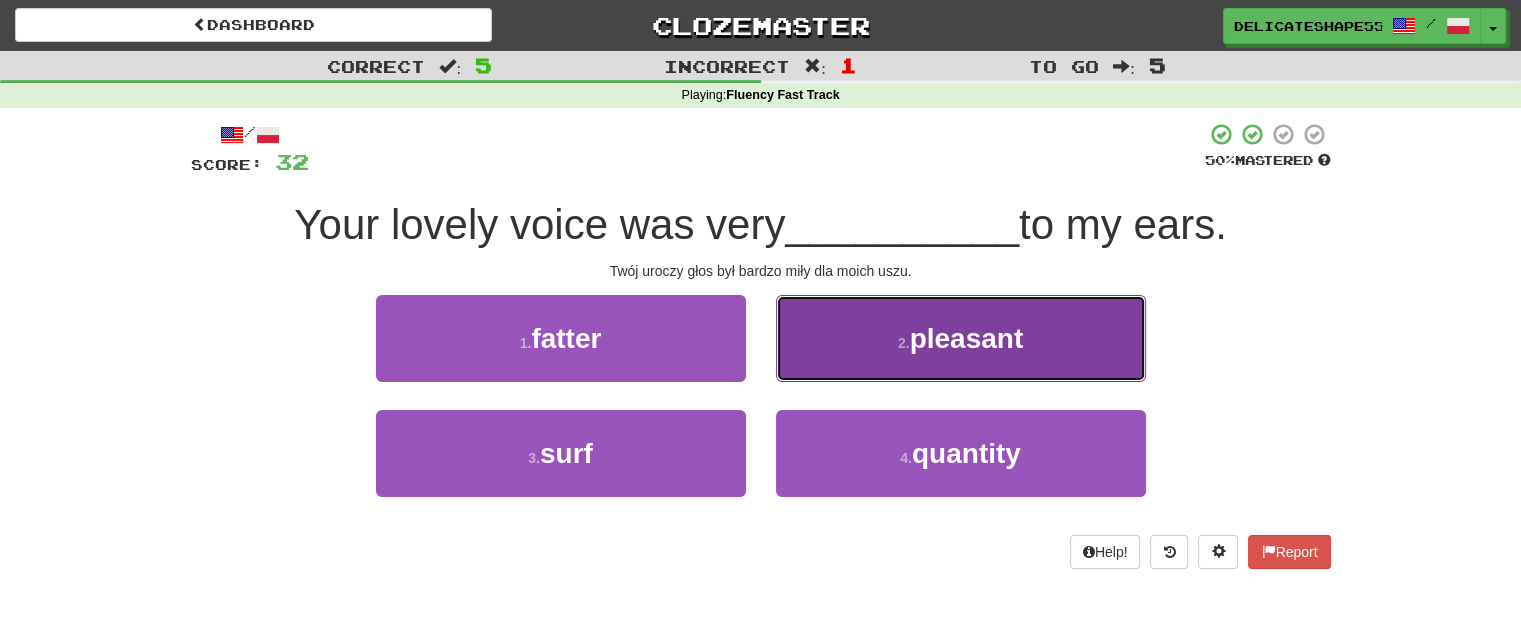 click on "2 . pleasant" at bounding box center (961, 338) 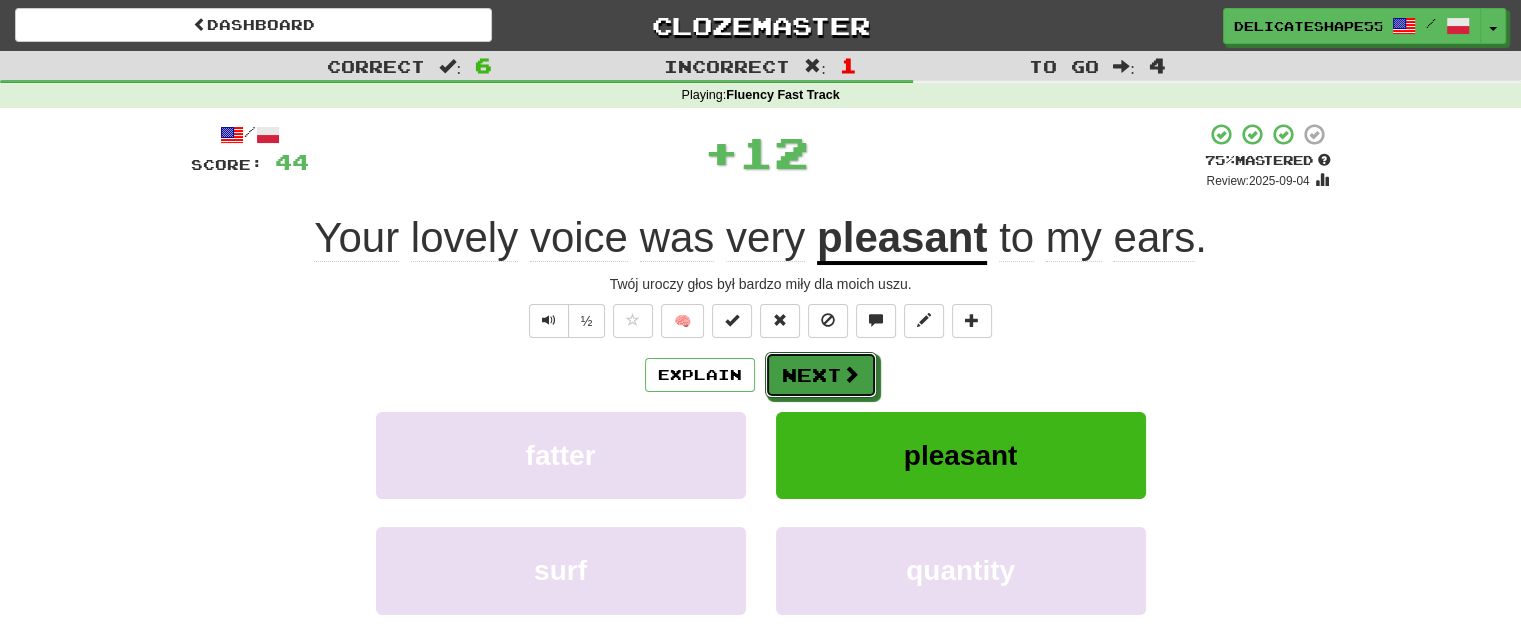 click on "Next" at bounding box center [821, 375] 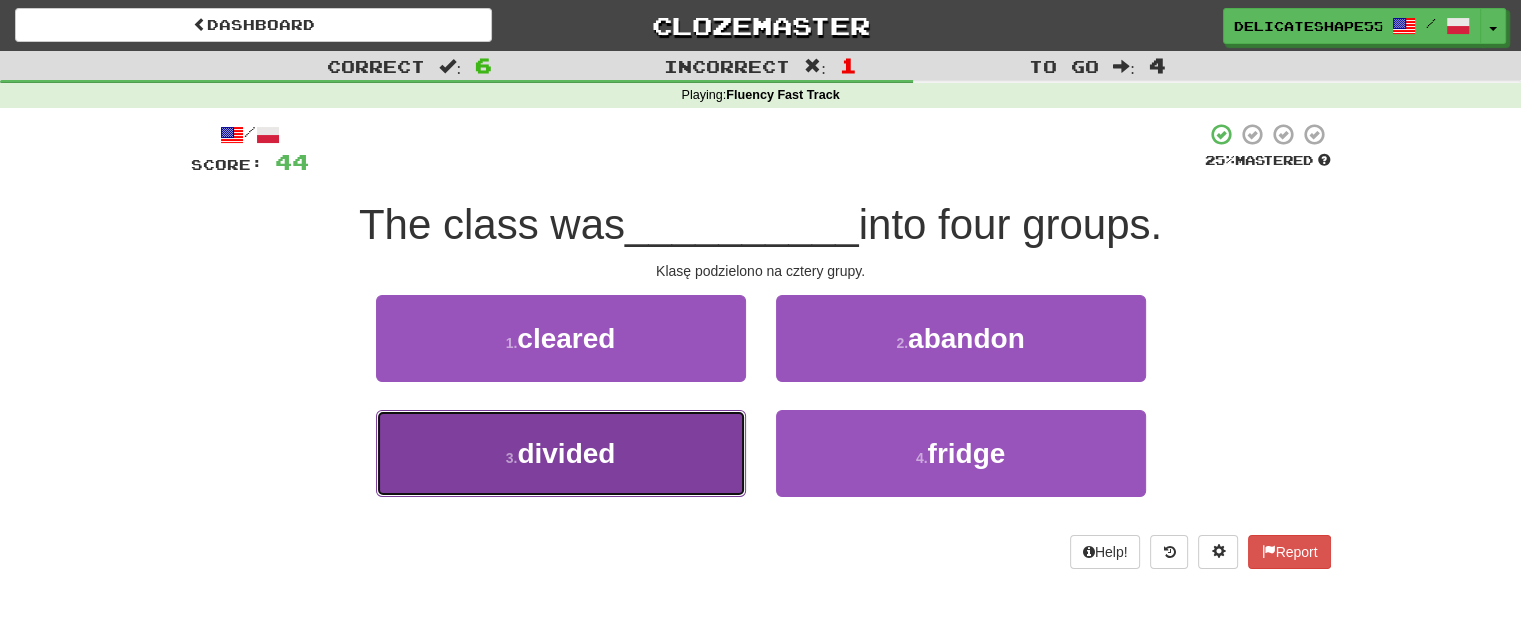click on "3 .  divided" at bounding box center [561, 453] 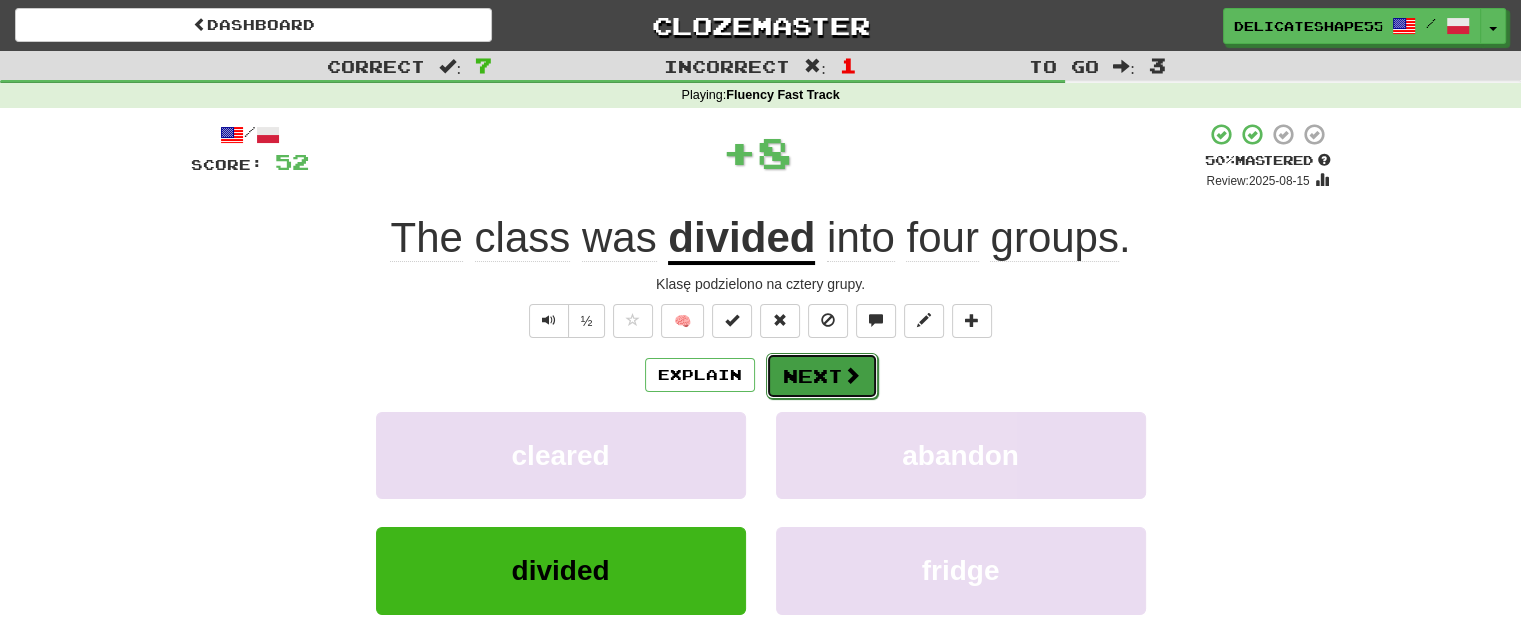 click on "Next" at bounding box center (822, 376) 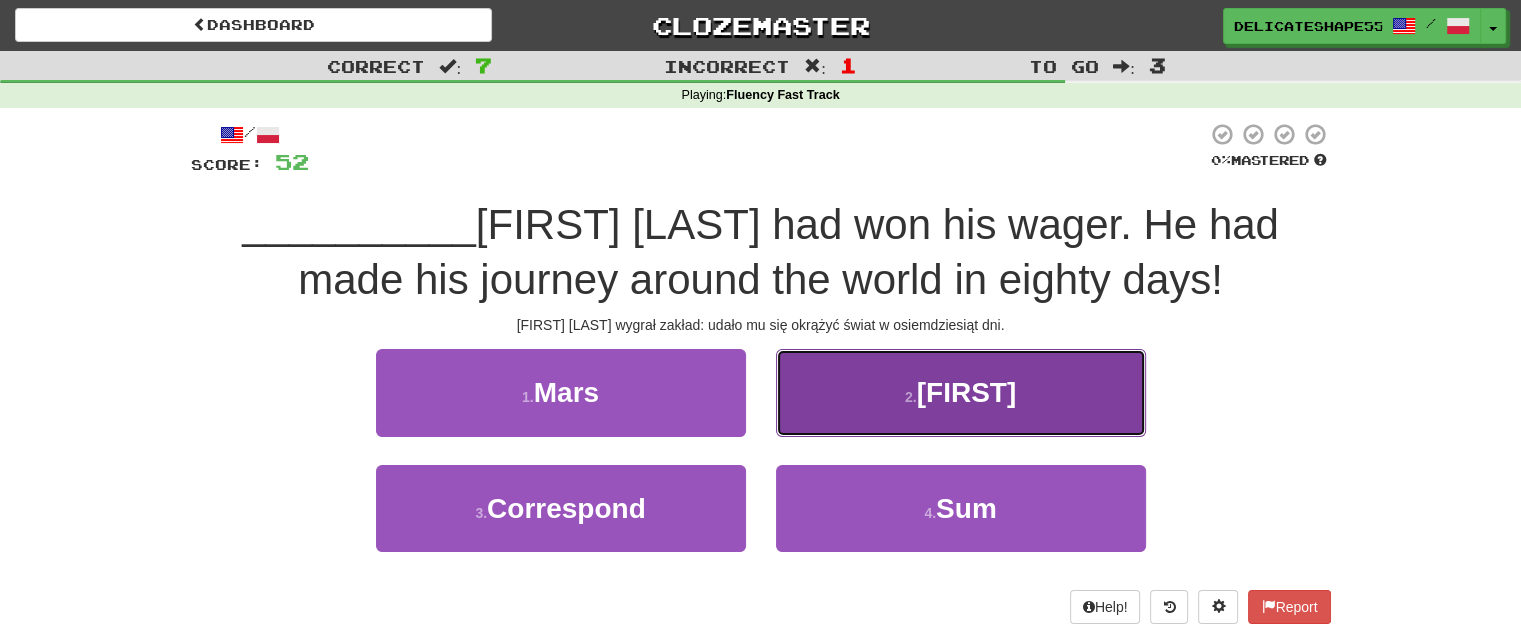 click on "2 . [FIRST]" at bounding box center [961, 392] 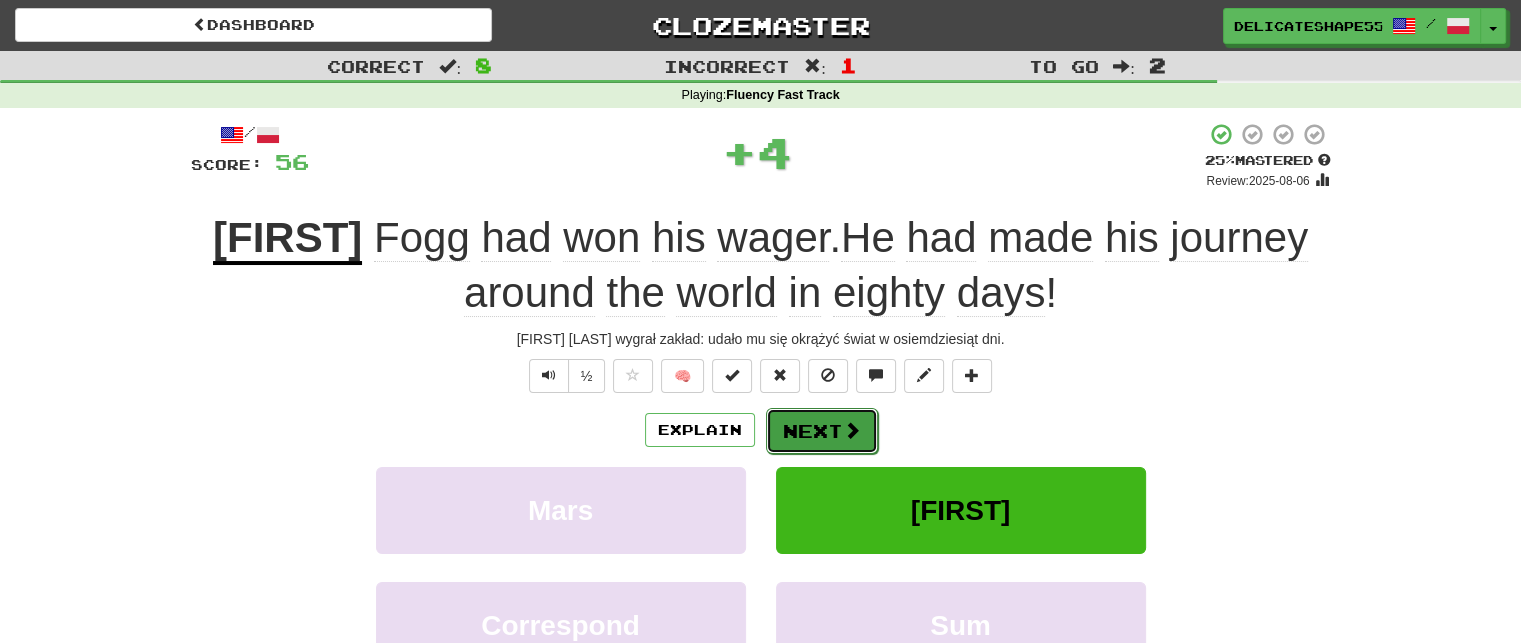 click on "Next" at bounding box center [822, 431] 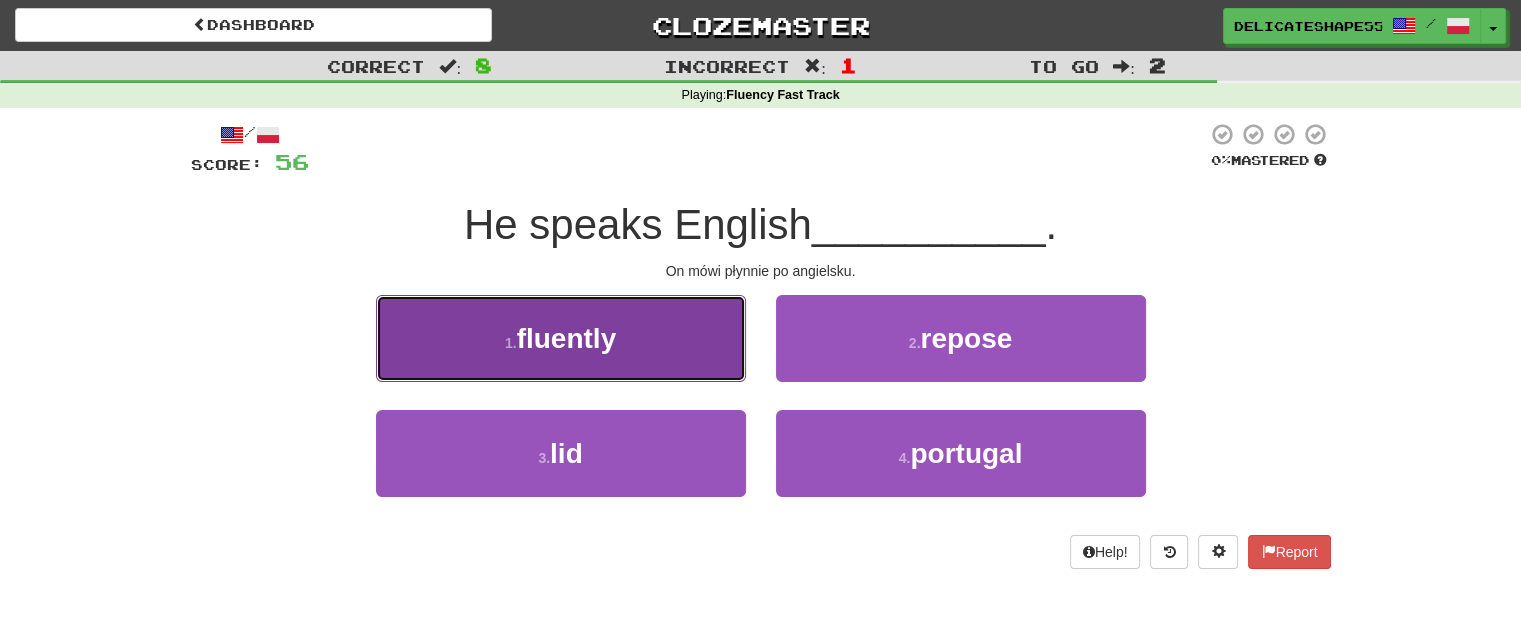 click on "1 . fluently" at bounding box center (561, 338) 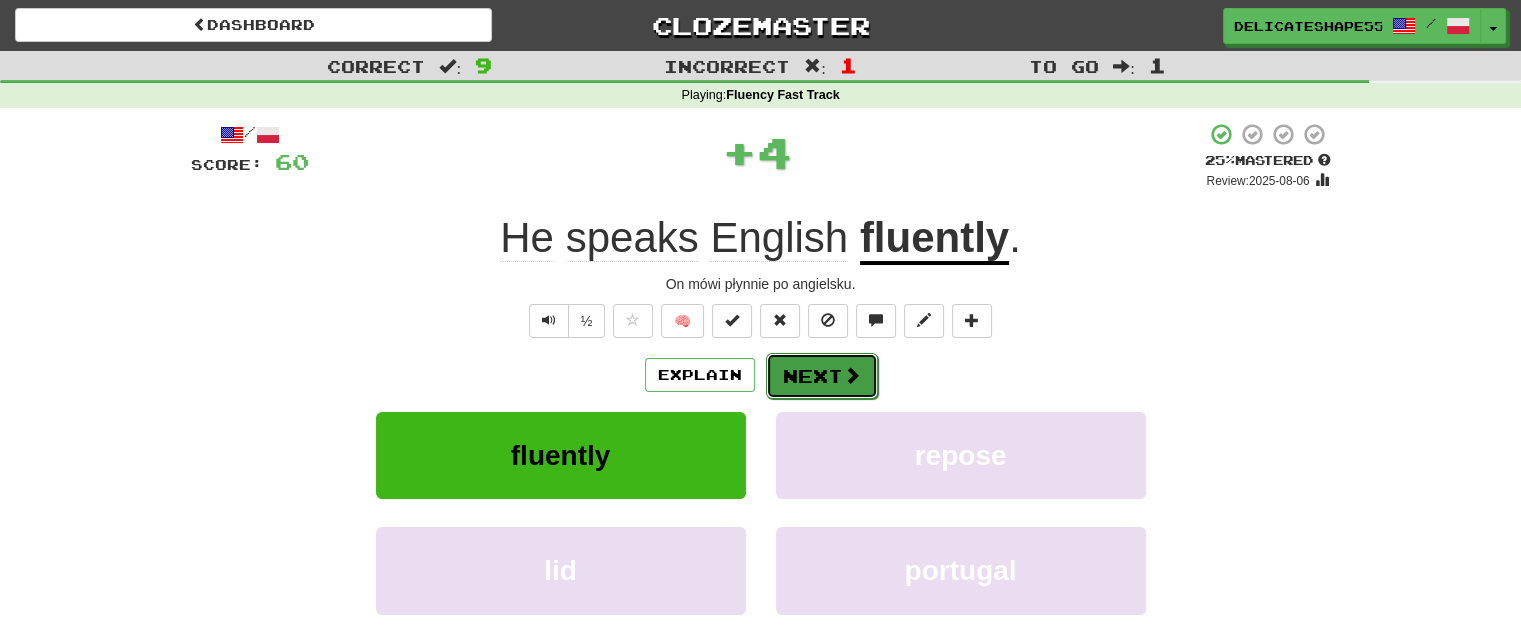 click on "Next" at bounding box center [822, 376] 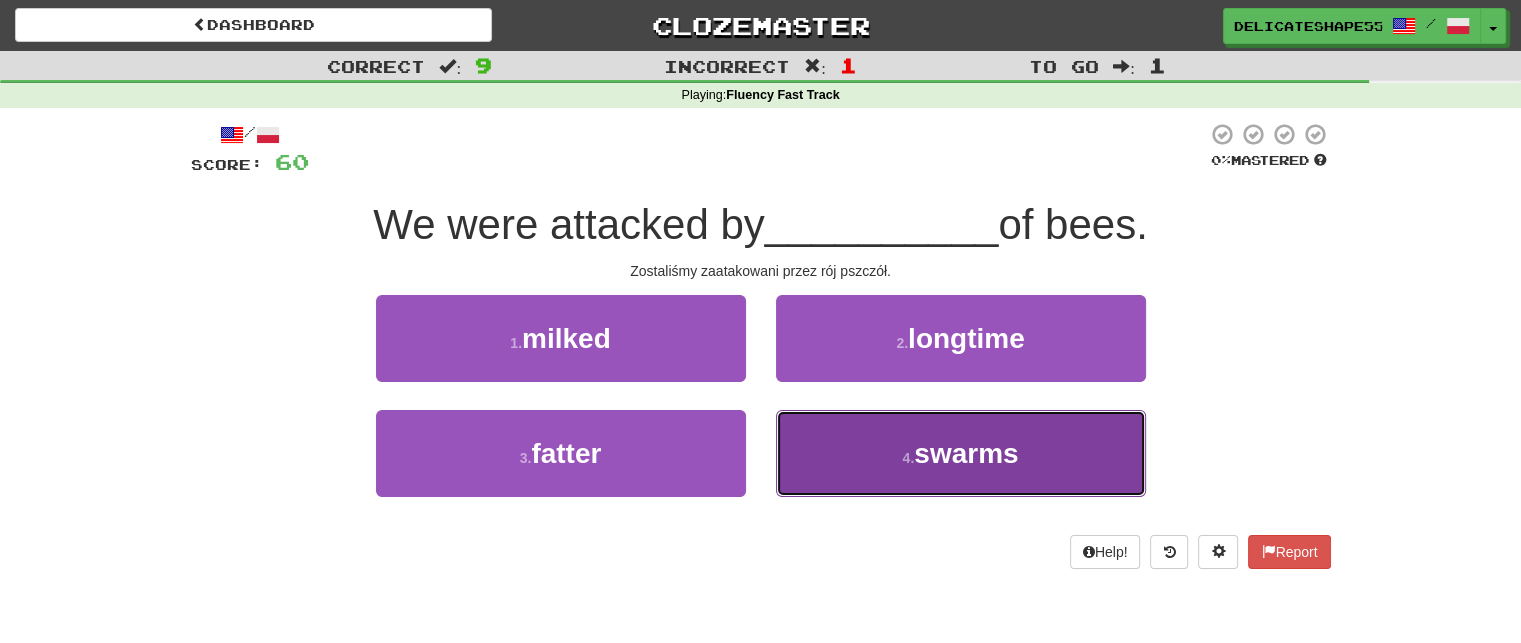 click on "4 . swarms" at bounding box center [961, 453] 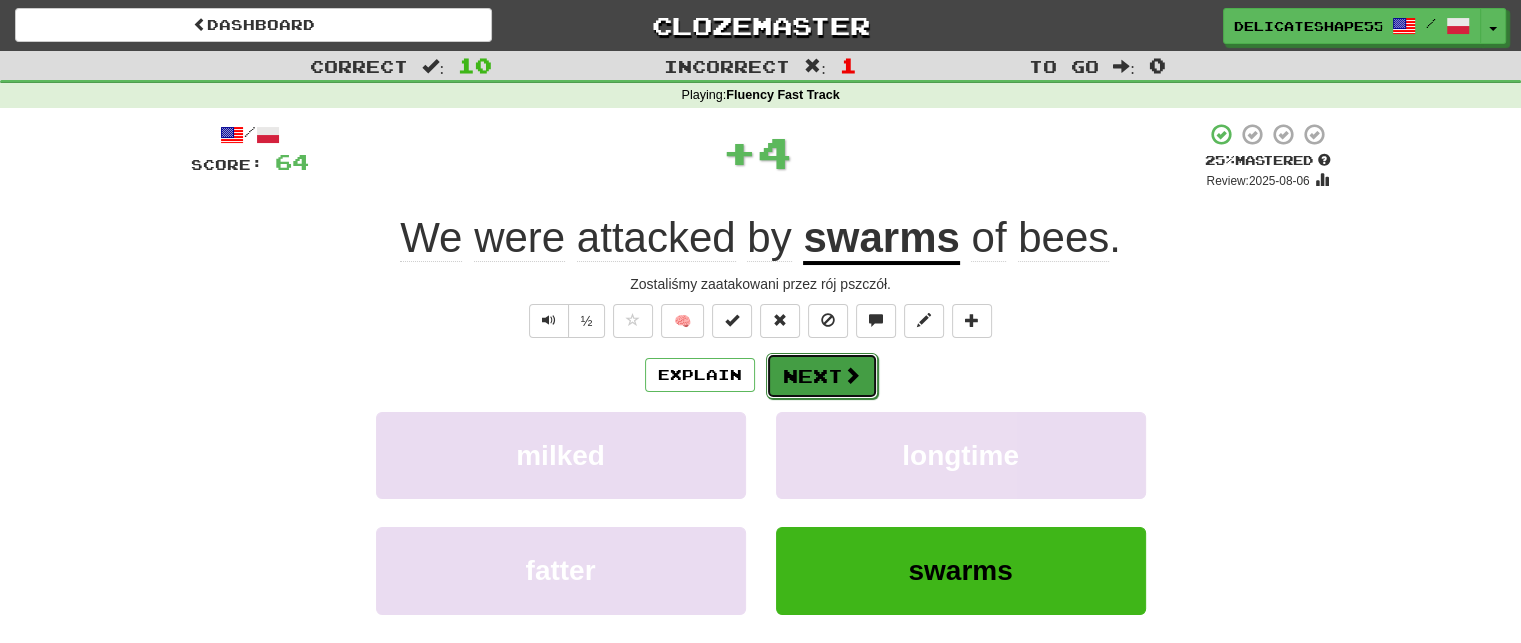 click on "Next" at bounding box center [822, 376] 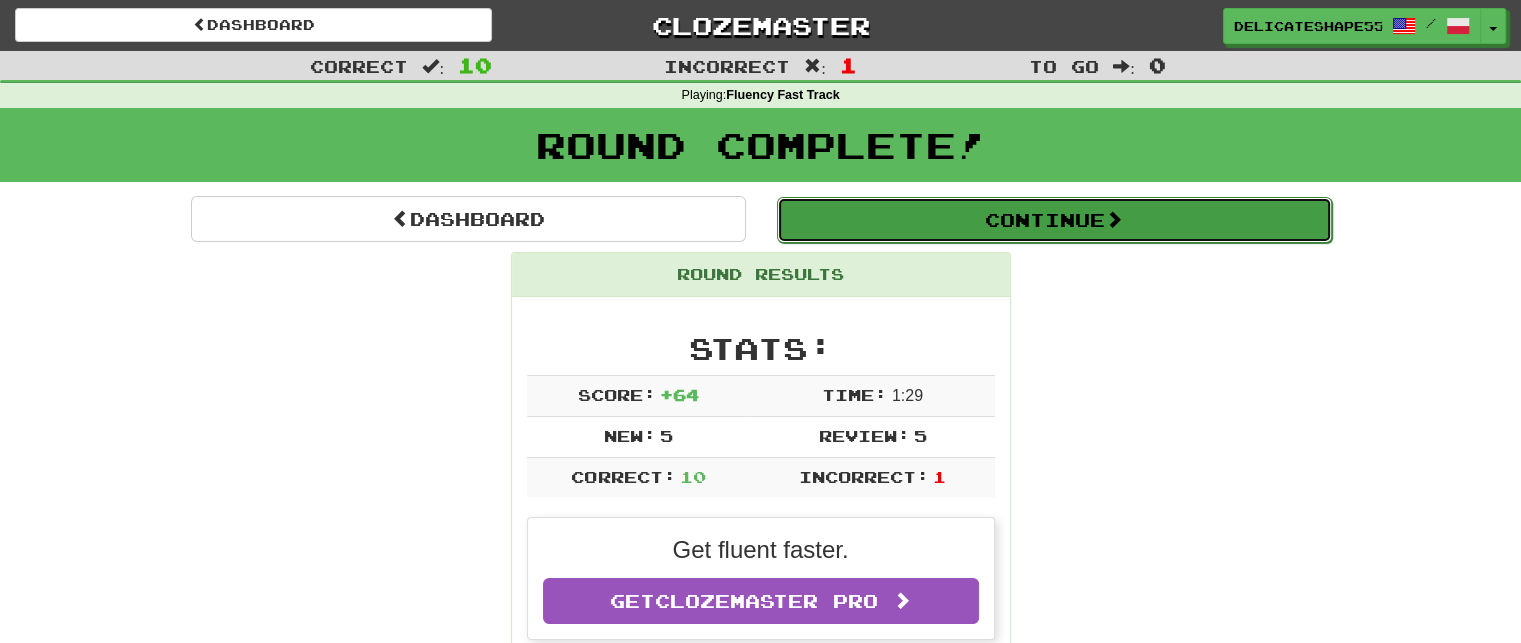 click on "Continue" at bounding box center [1054, 220] 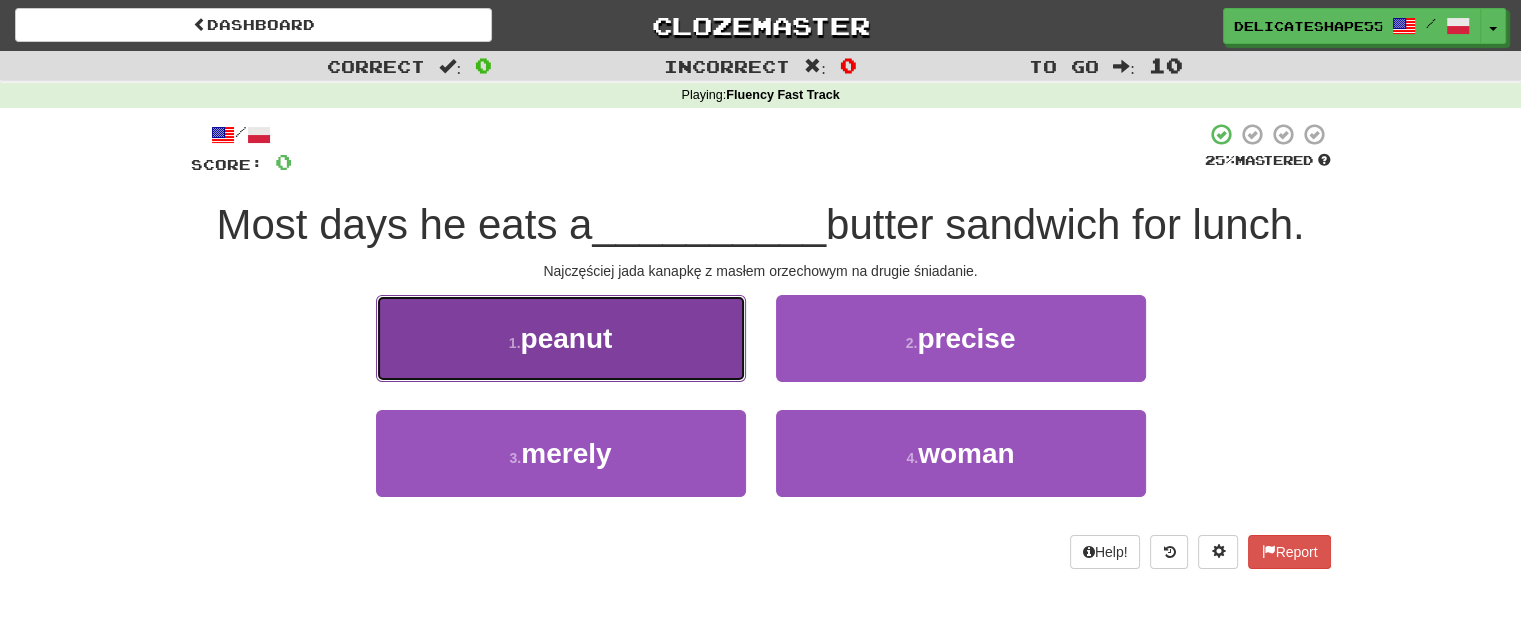click on "1 . peanut" at bounding box center (561, 338) 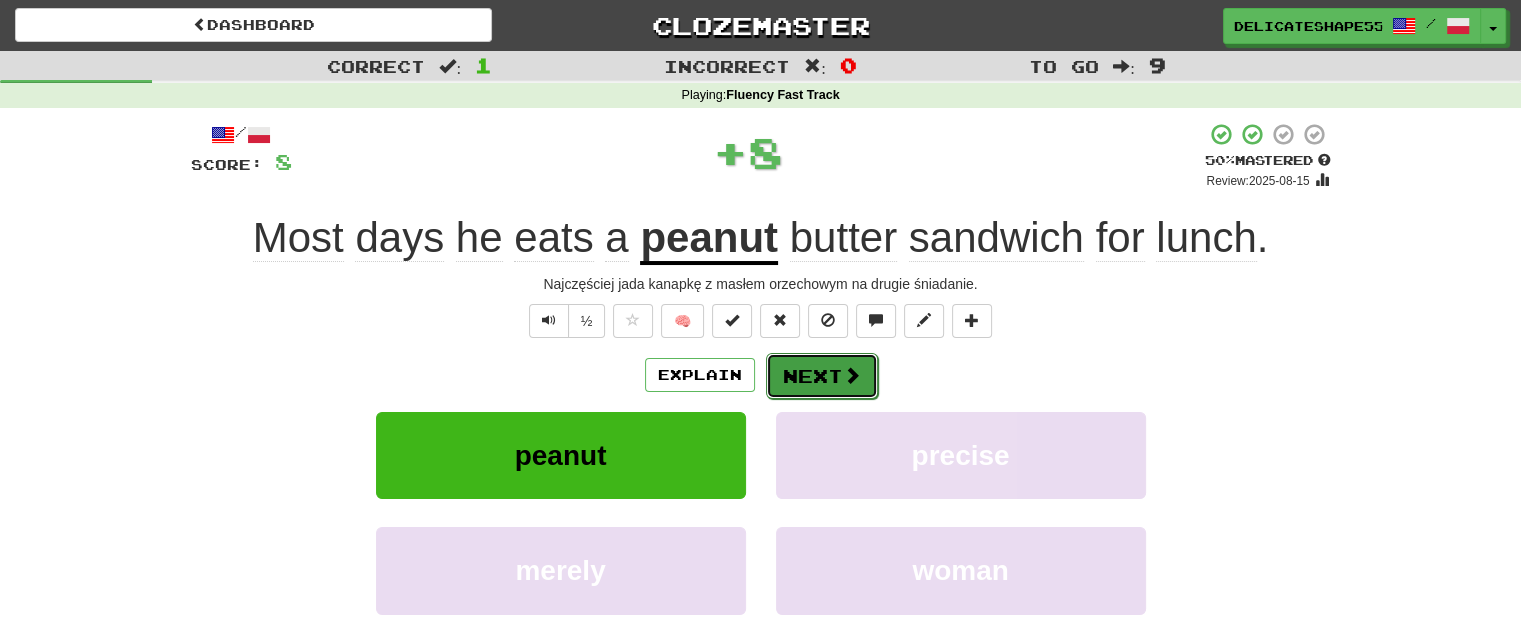 click on "Next" at bounding box center [822, 376] 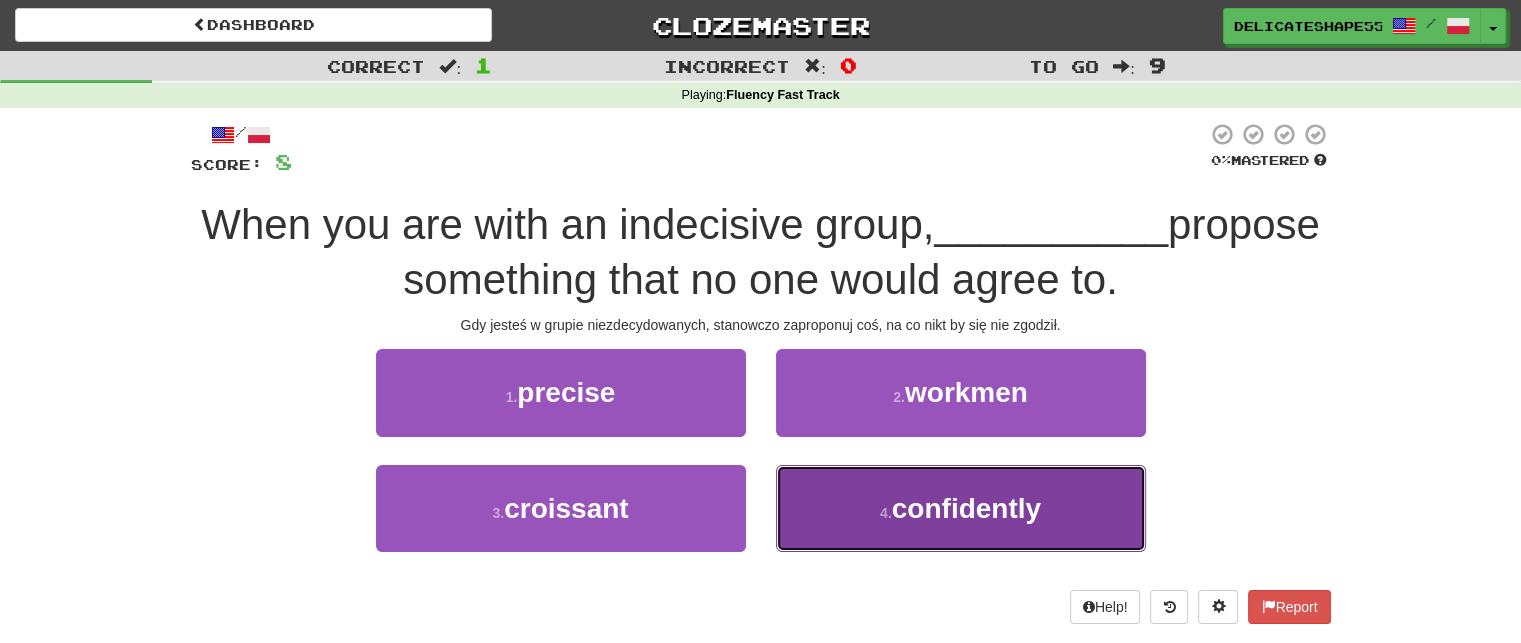 click on "4 . confidently" at bounding box center [961, 508] 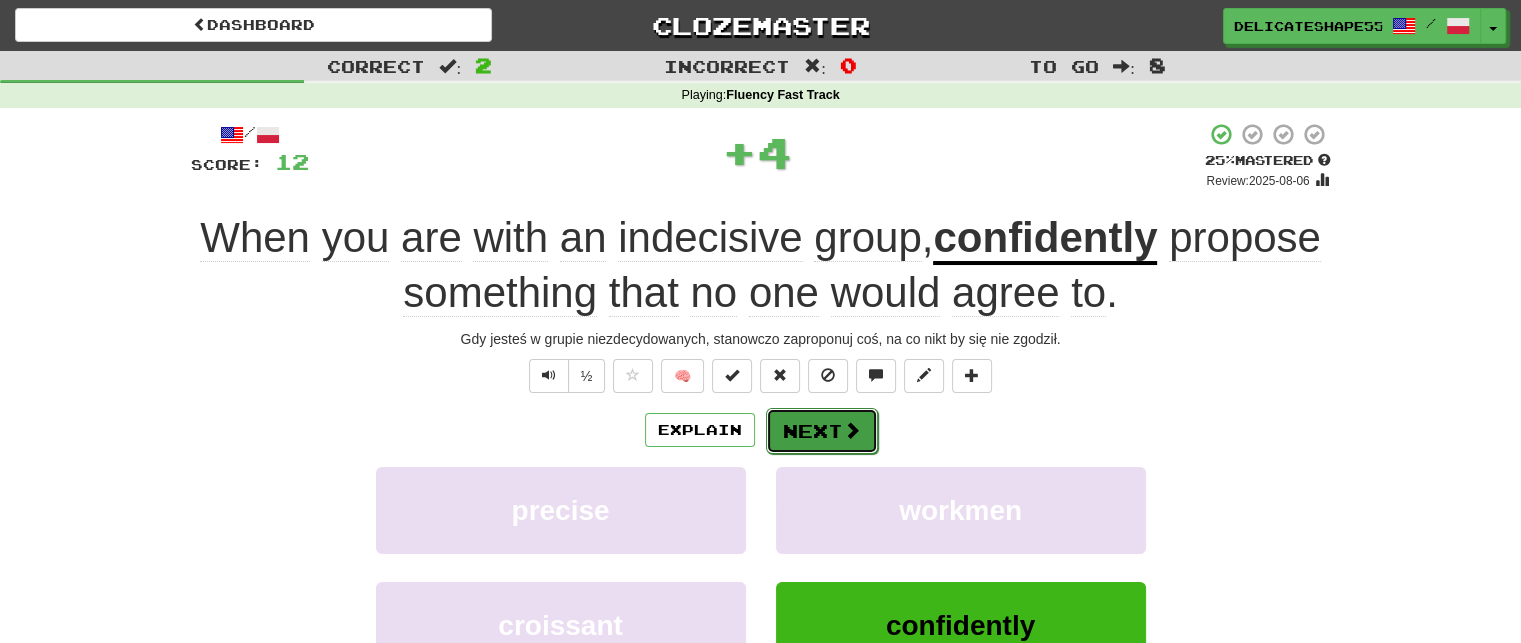 click on "Next" at bounding box center [822, 431] 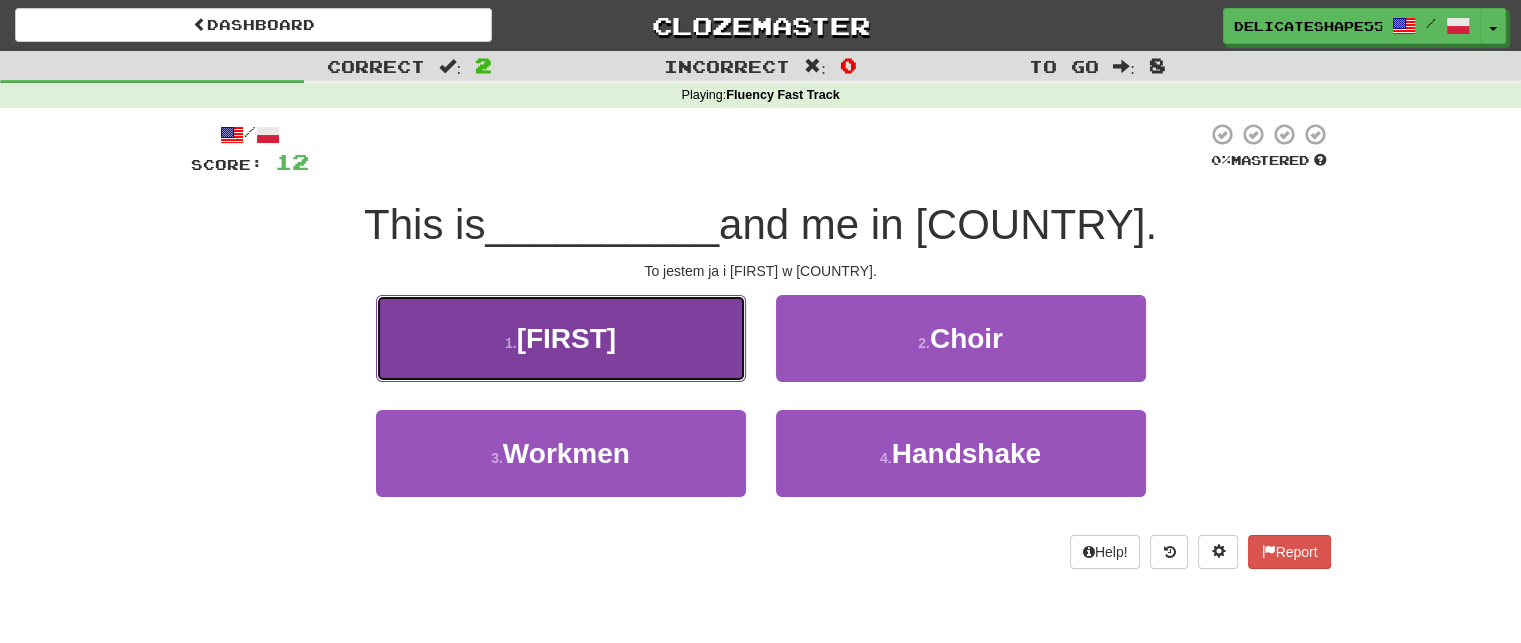 click on "1 . [FIRST]" at bounding box center (561, 338) 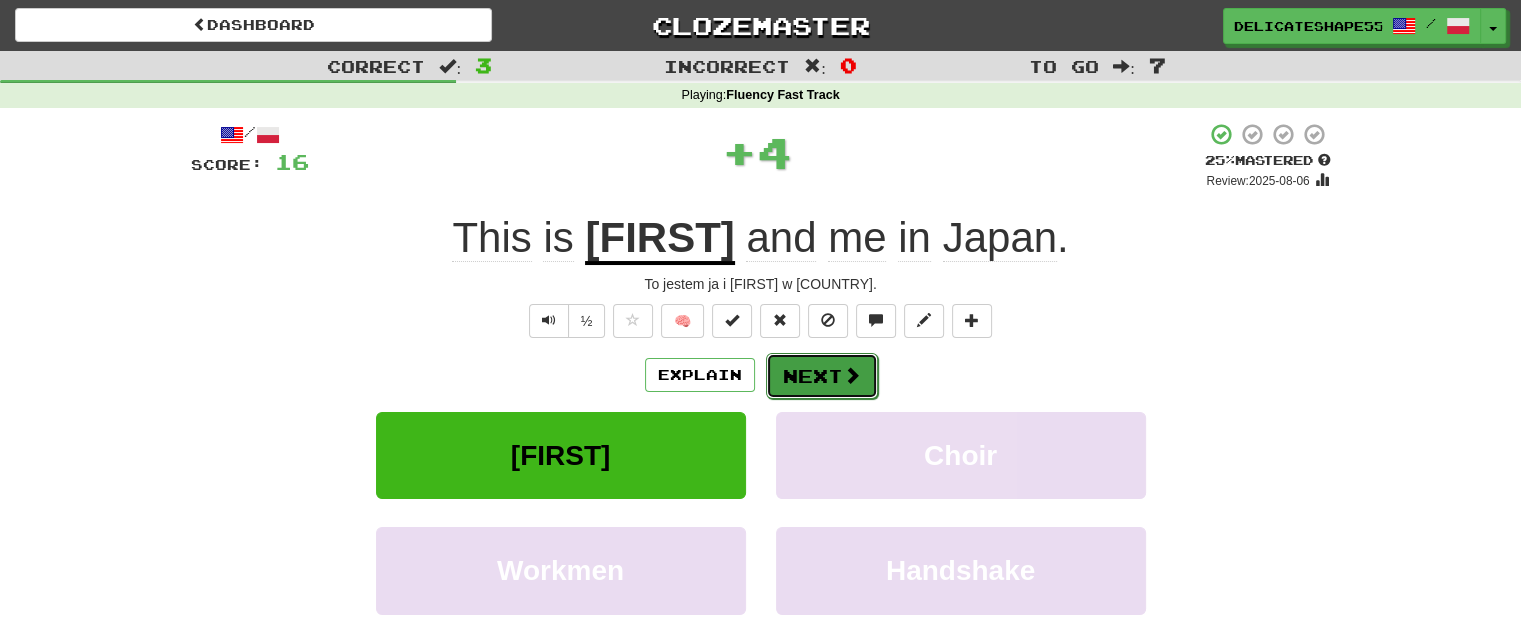 click on "Next" at bounding box center (822, 376) 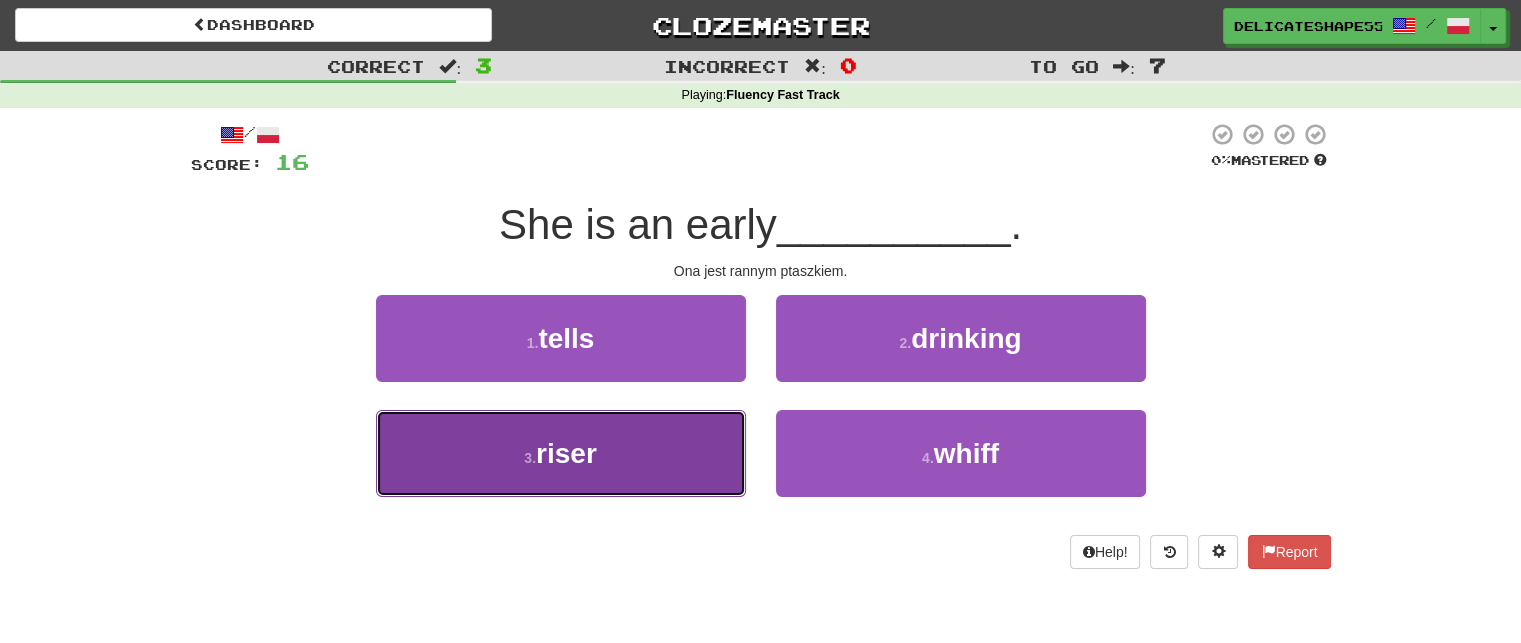 click on "3 .  riser" at bounding box center (561, 453) 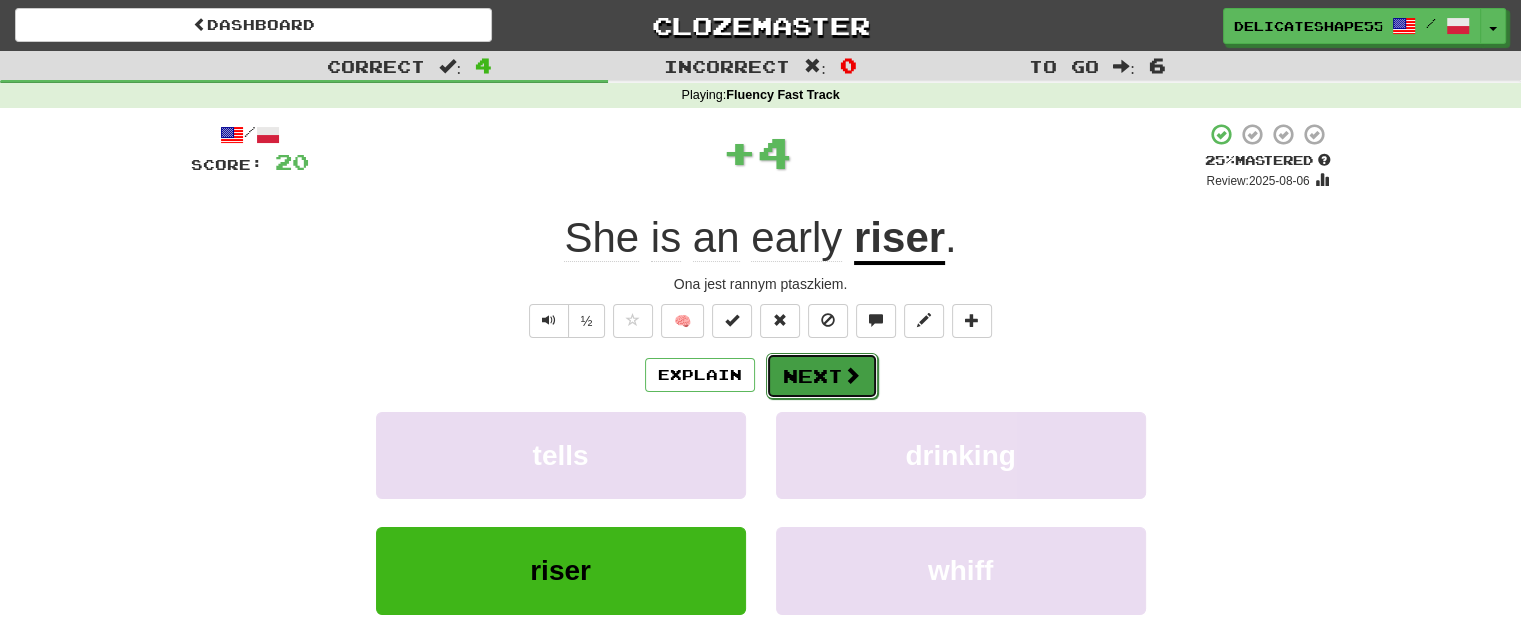 click on "Next" at bounding box center [822, 376] 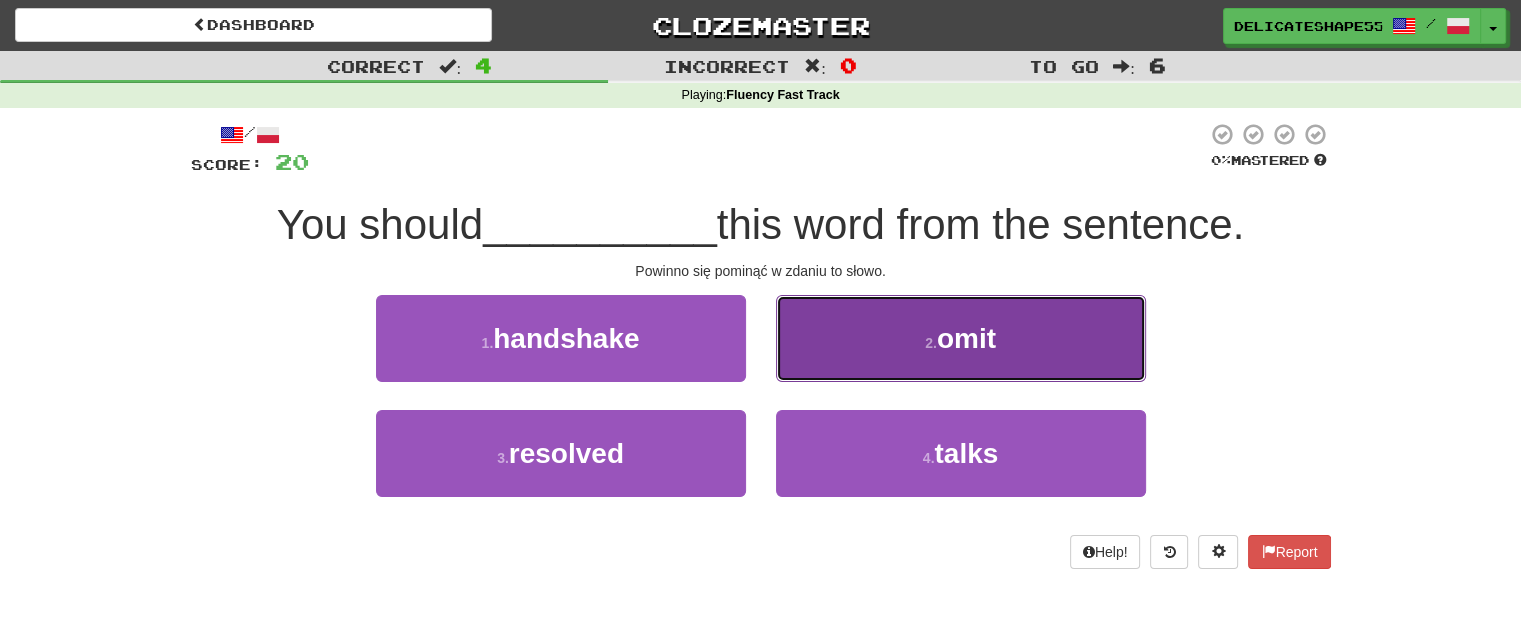 click on "[NUMBER] . omit" at bounding box center [961, 338] 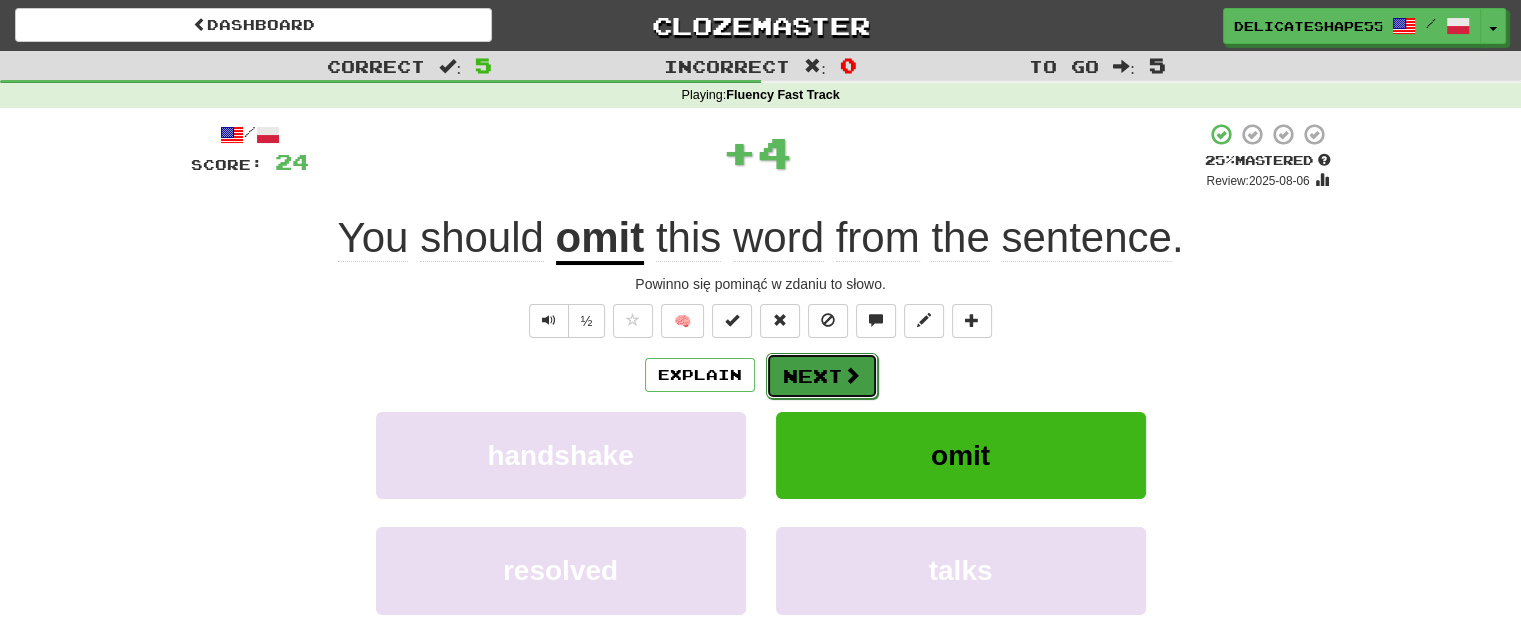 click on "Next" at bounding box center (822, 376) 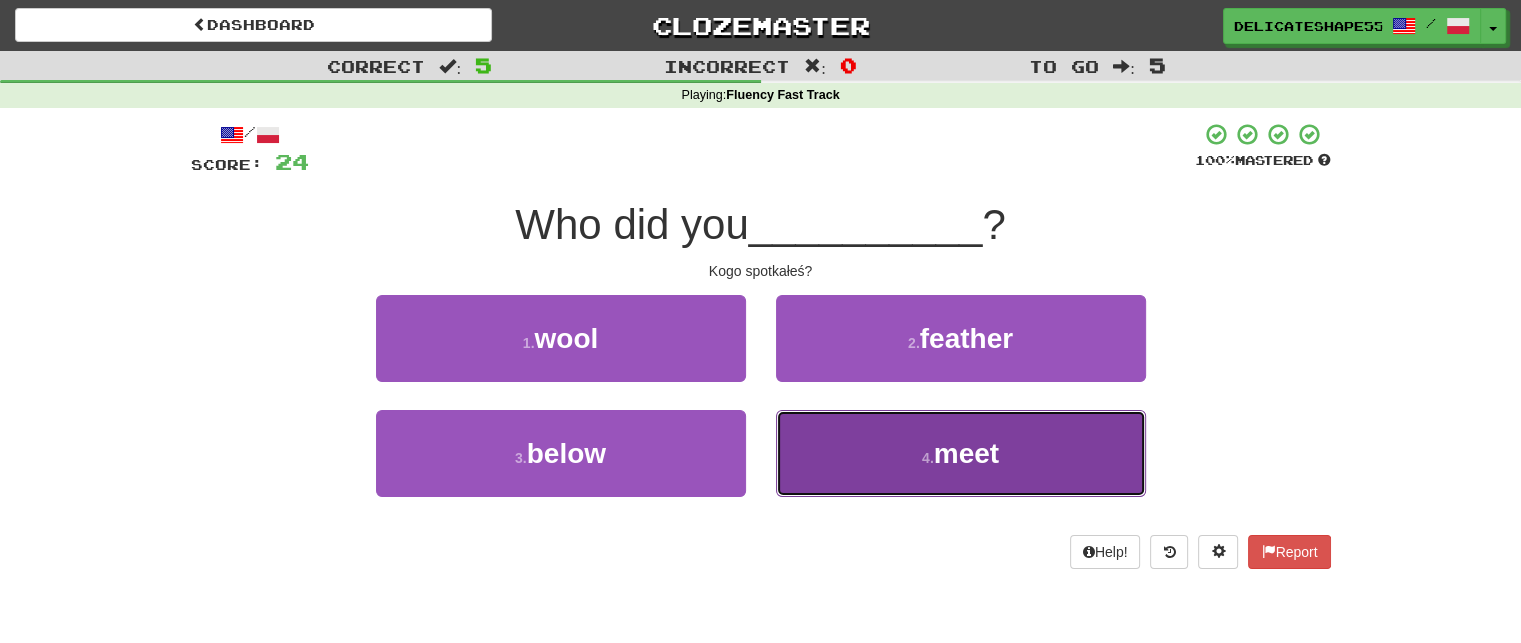 click on "4 .  meet" at bounding box center [961, 453] 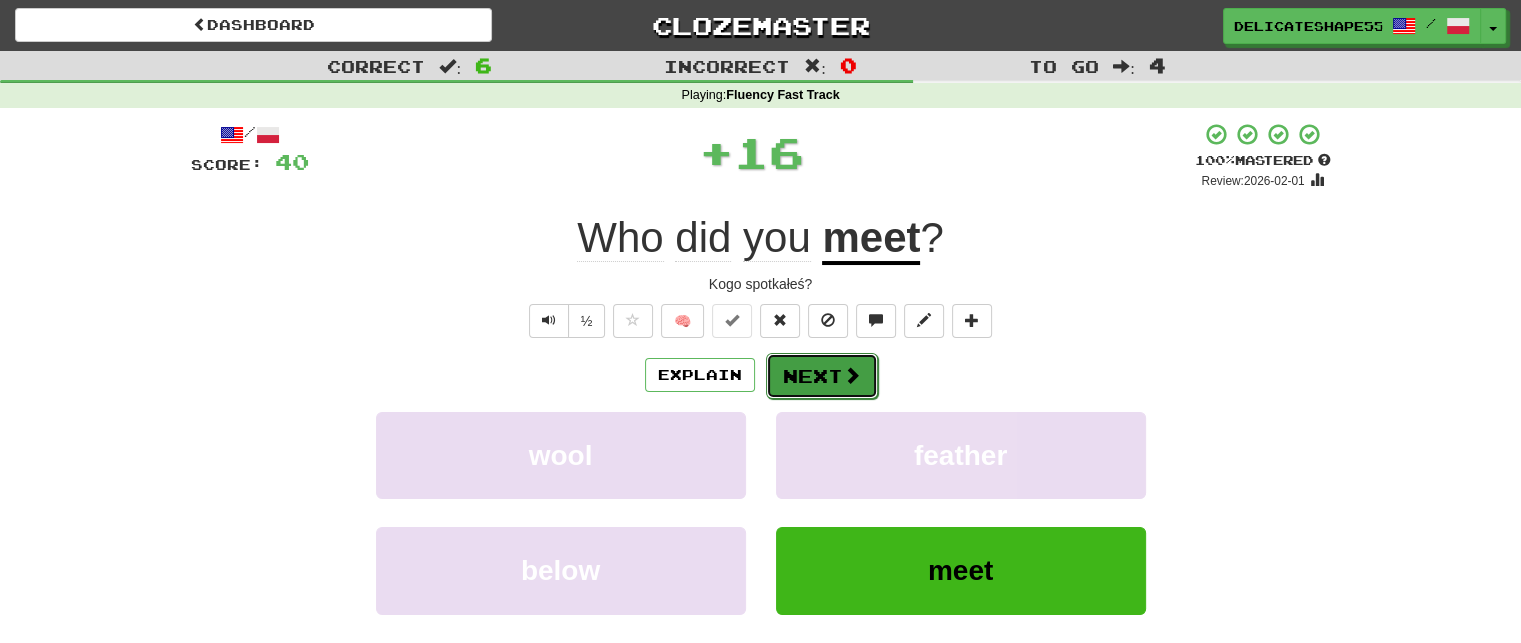 click on "Next" at bounding box center (822, 376) 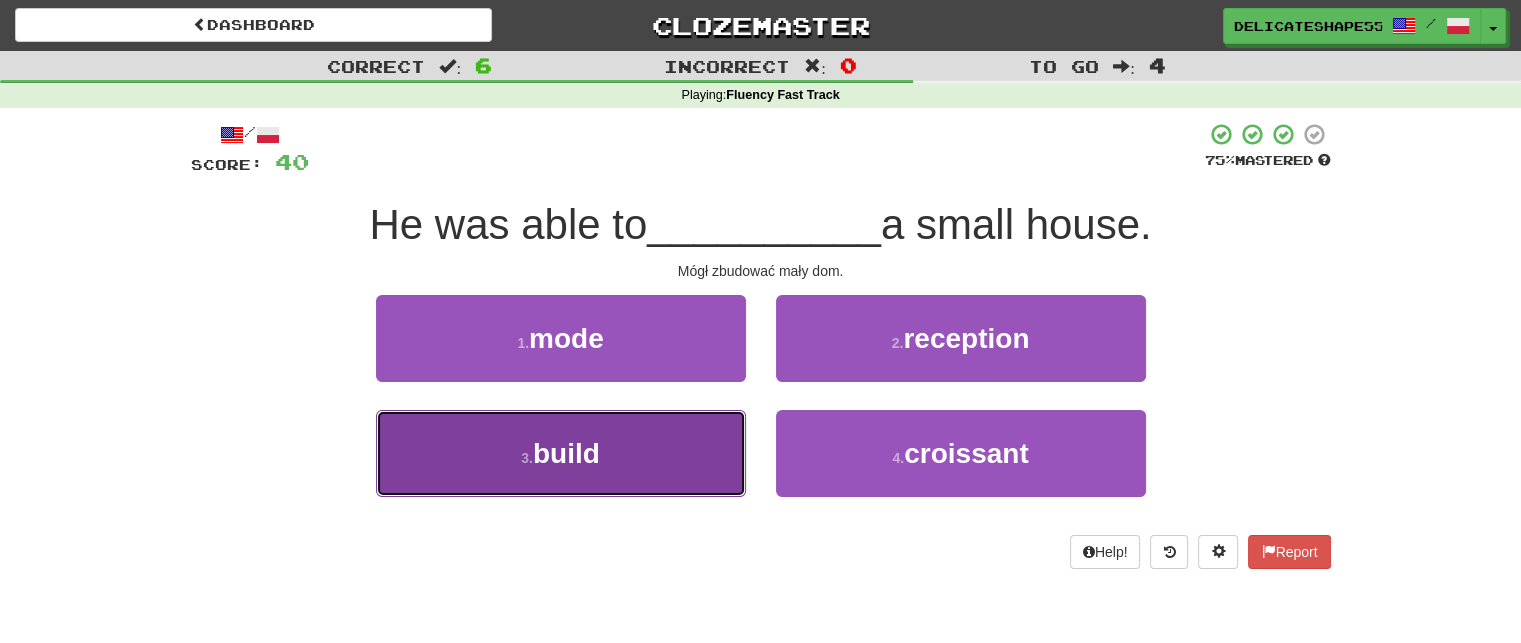 click on "3 . build" at bounding box center [561, 453] 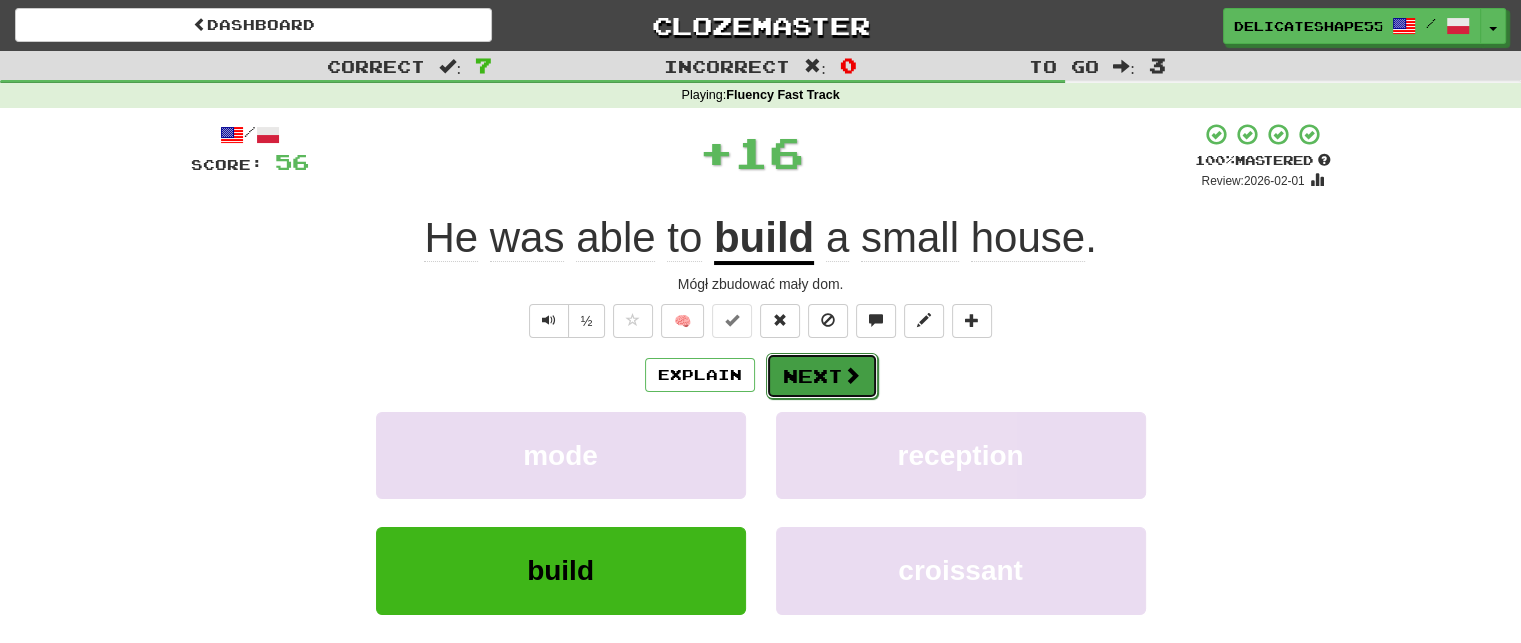 click on "Next" at bounding box center (822, 376) 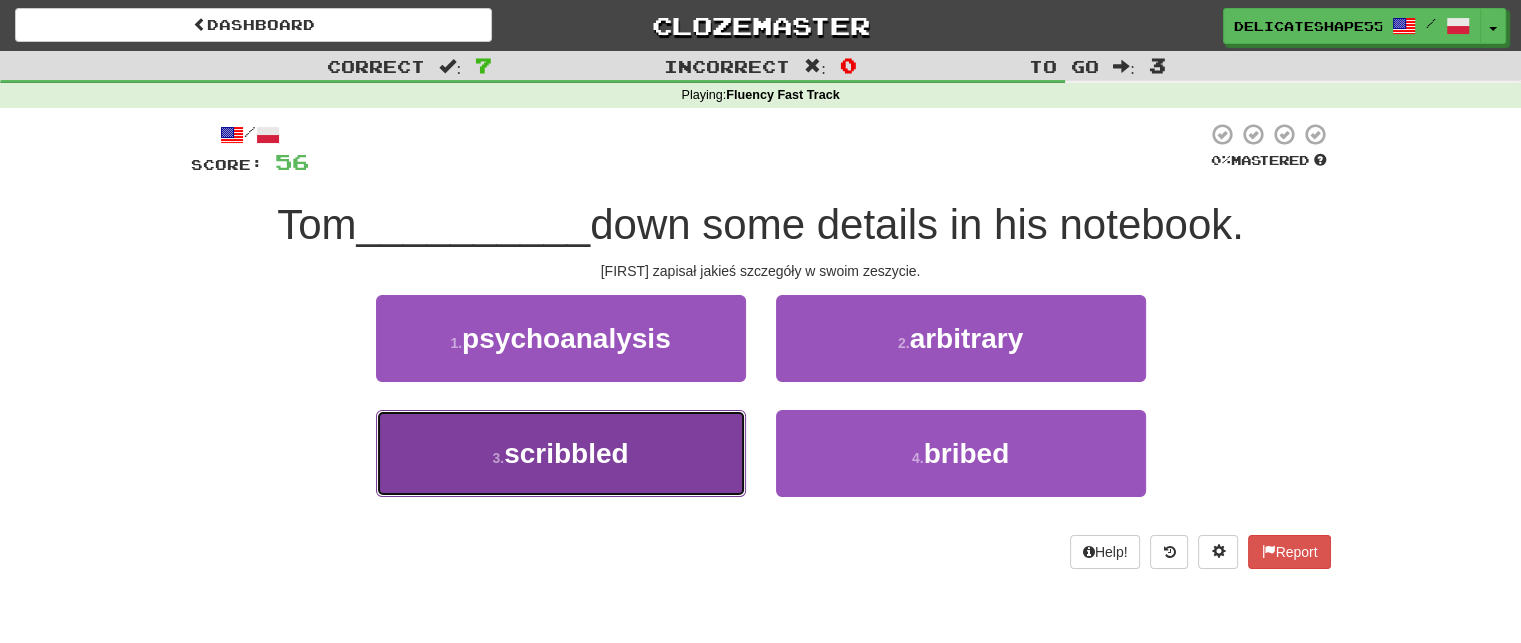 click on "3 . scribbled" at bounding box center (561, 453) 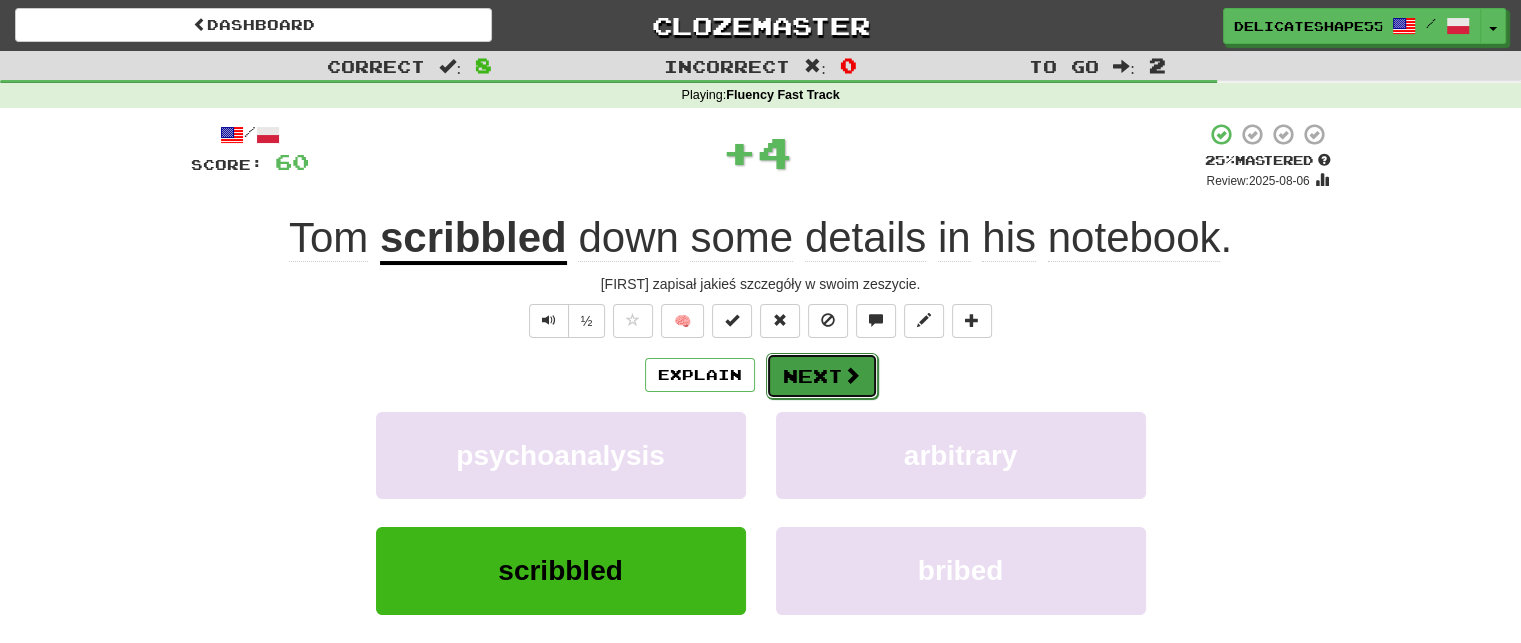 click on "Next" at bounding box center (822, 376) 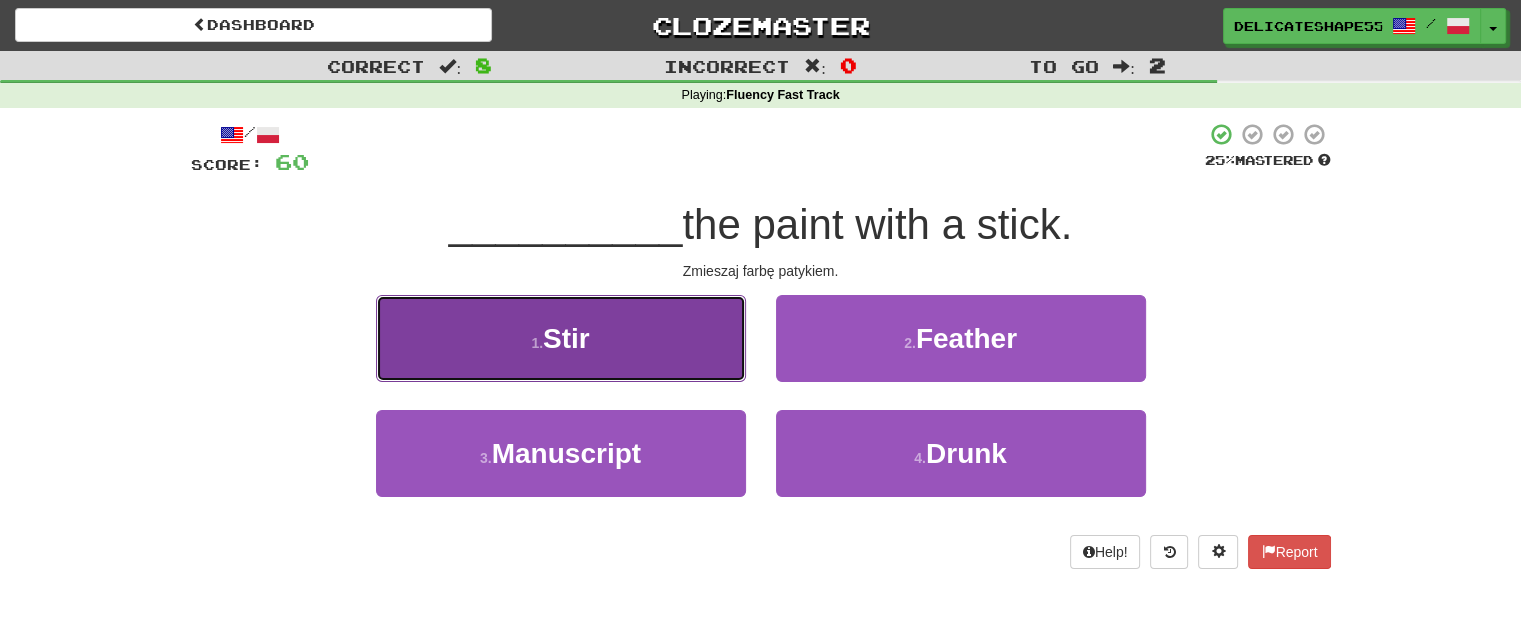 click on "1 . Stir" at bounding box center (561, 338) 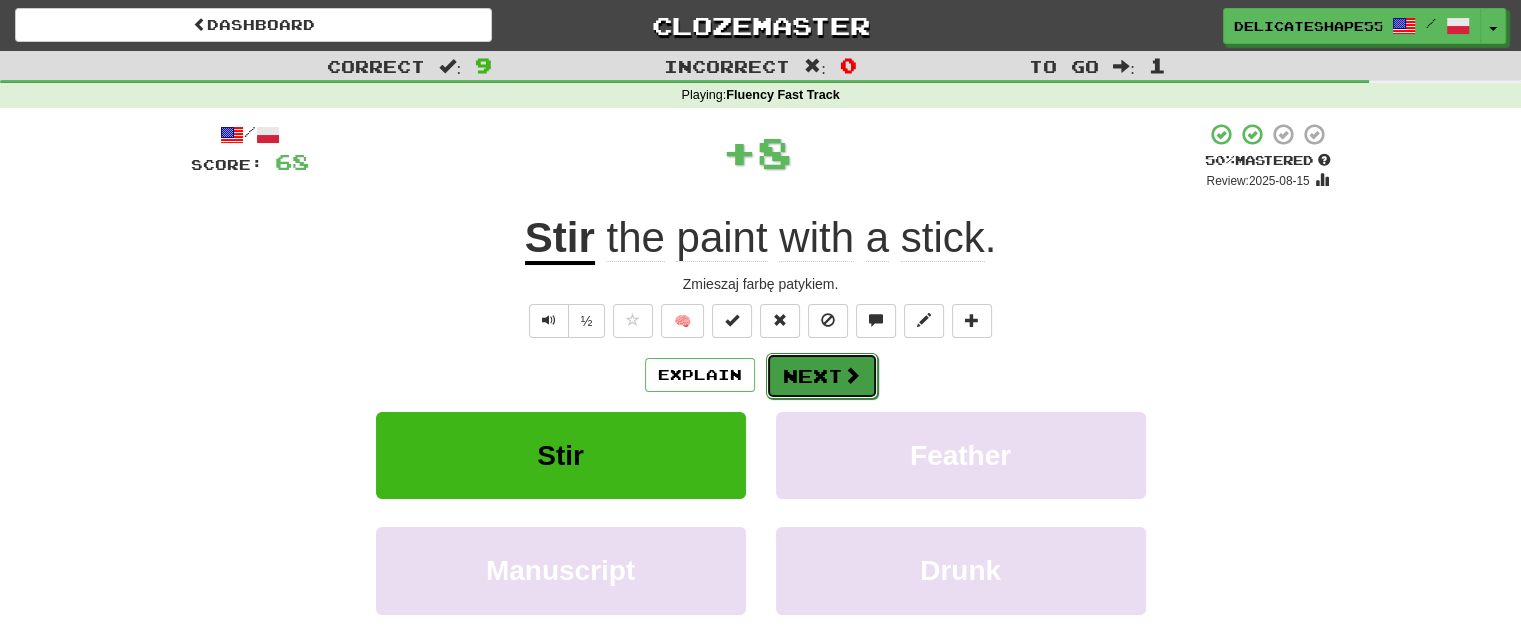 click on "Next" at bounding box center (822, 376) 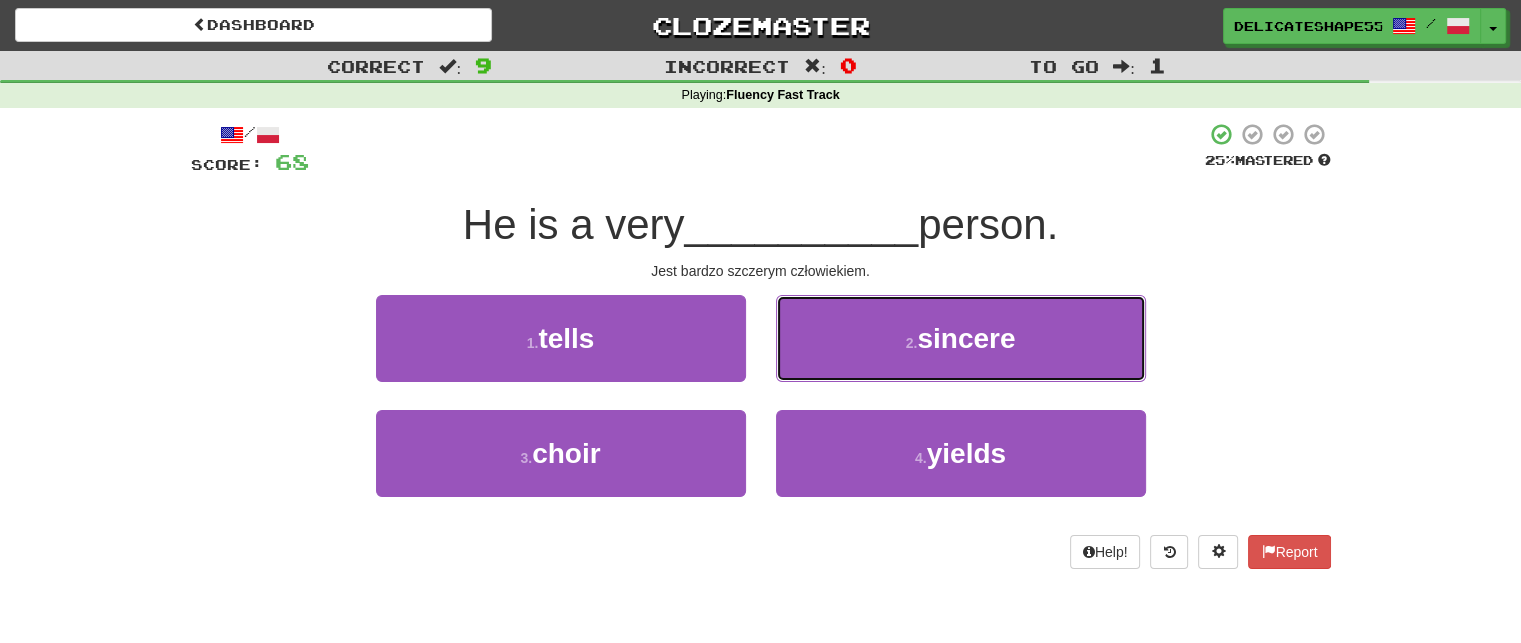 click on "2 .  sincere" at bounding box center (961, 338) 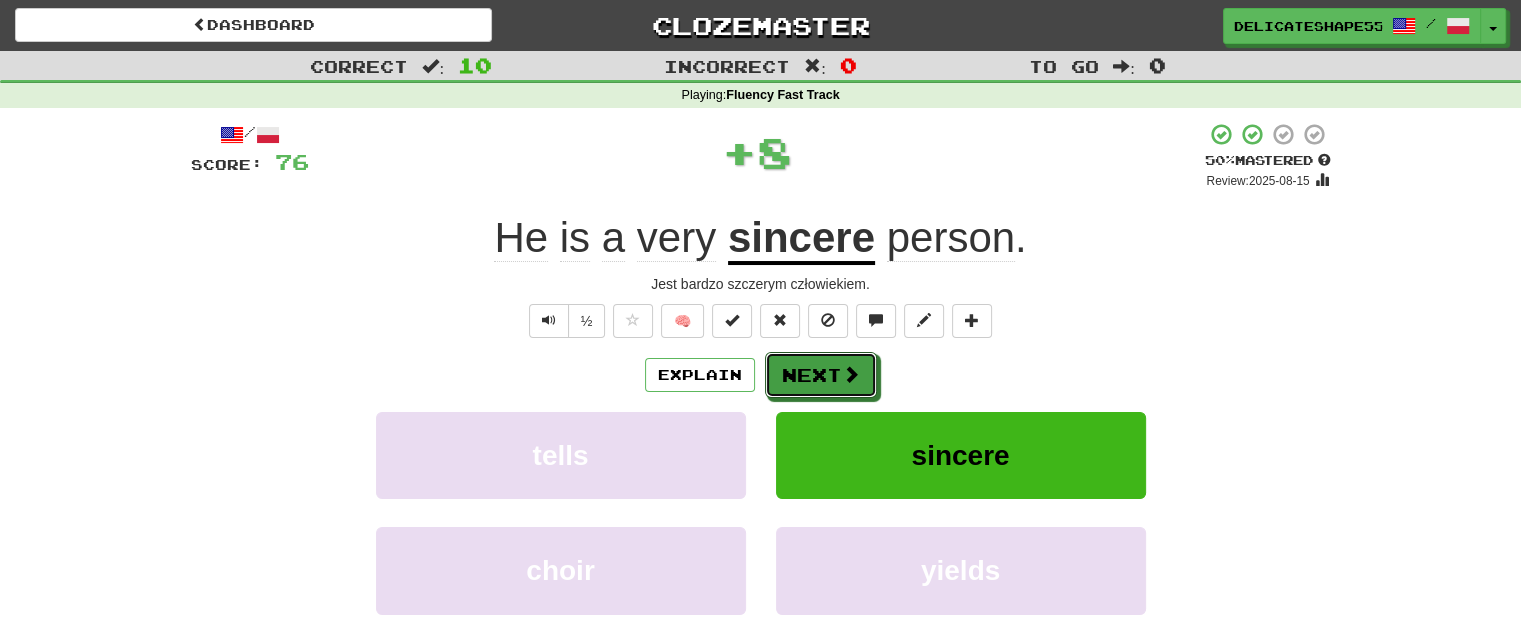 click on "Next" at bounding box center [821, 375] 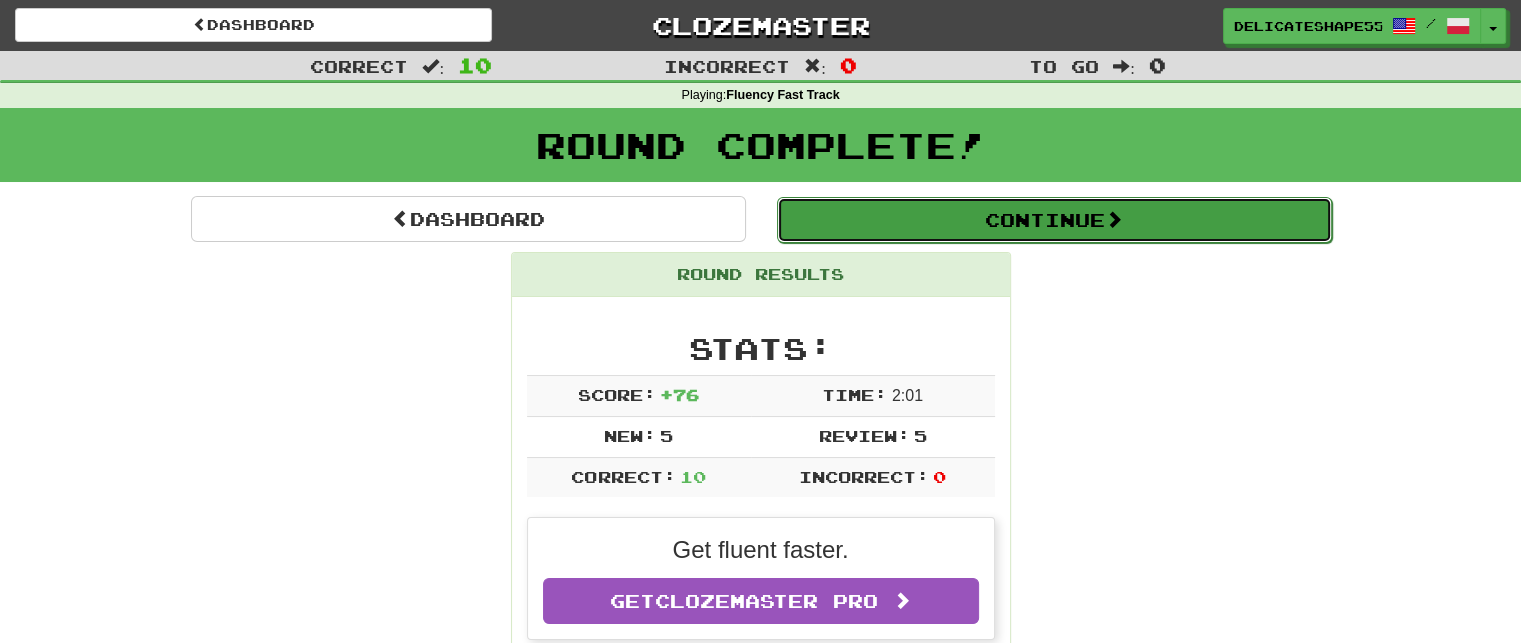 click on "Continue" at bounding box center [1054, 220] 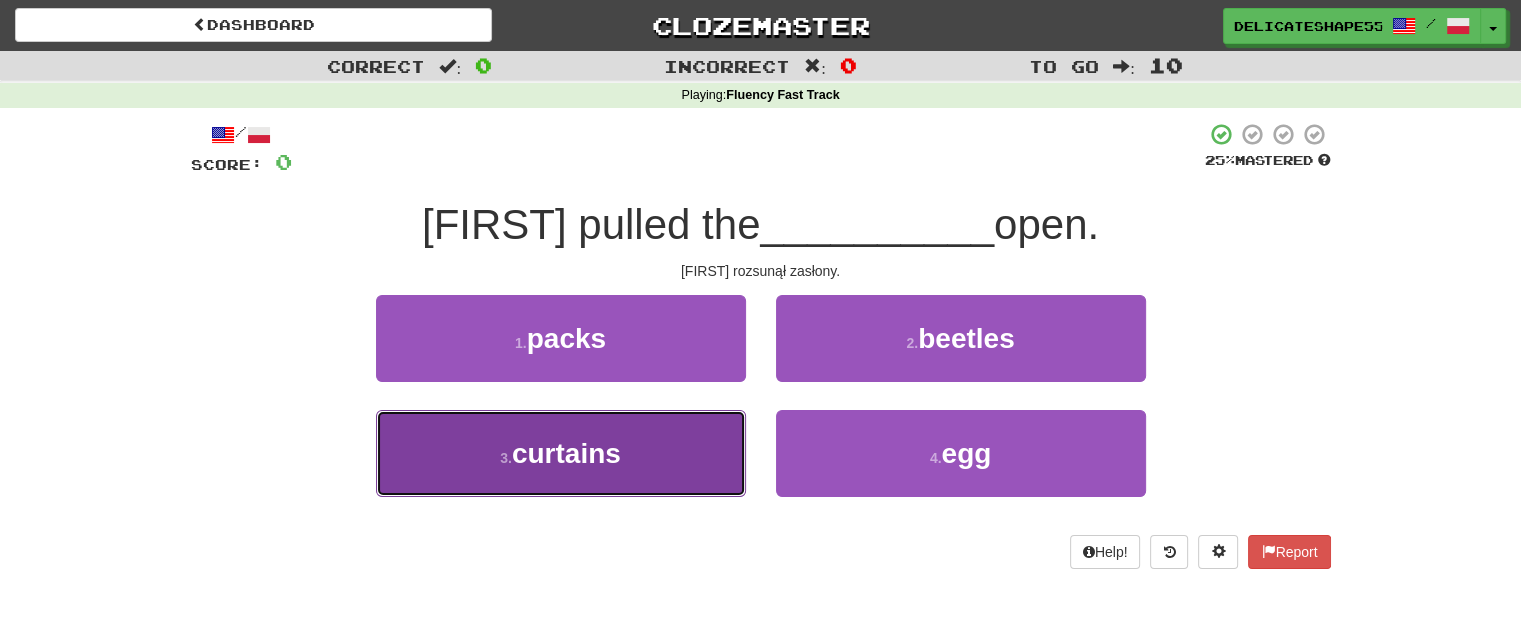 click on "3 . curtains" at bounding box center (561, 453) 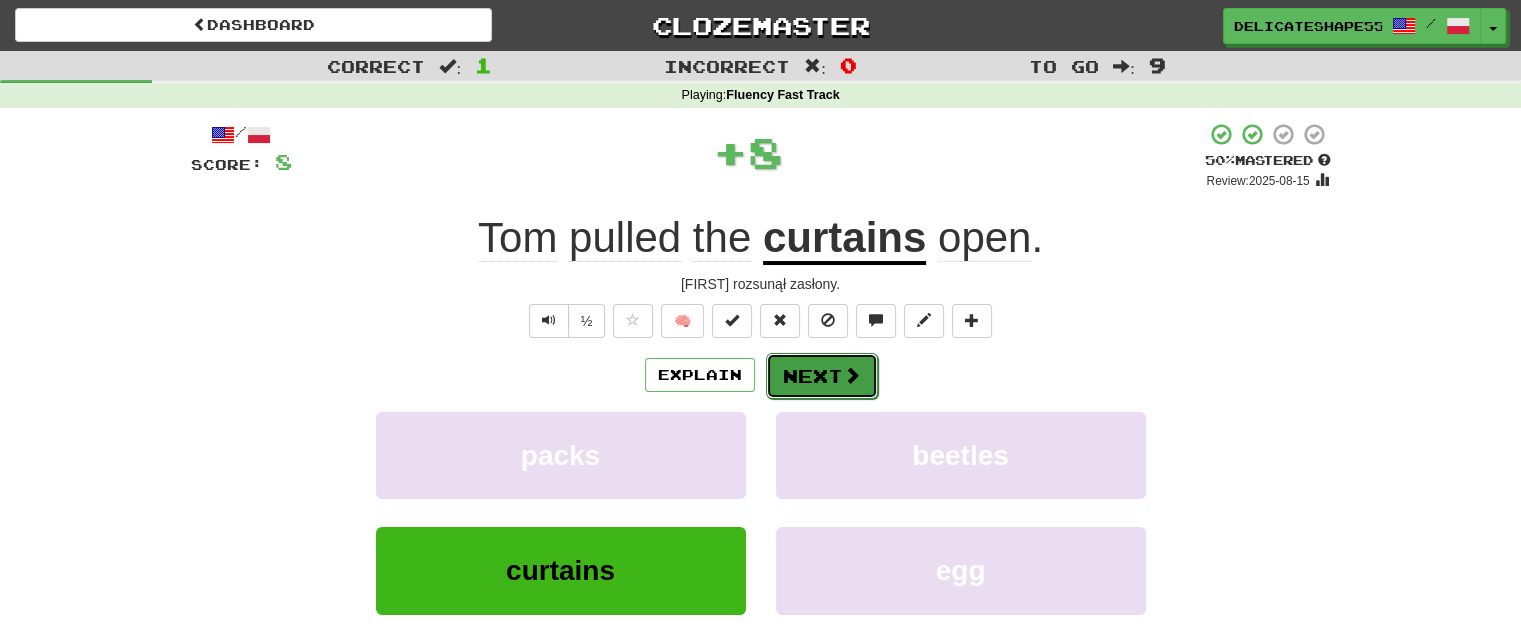 click on "Next" at bounding box center (822, 376) 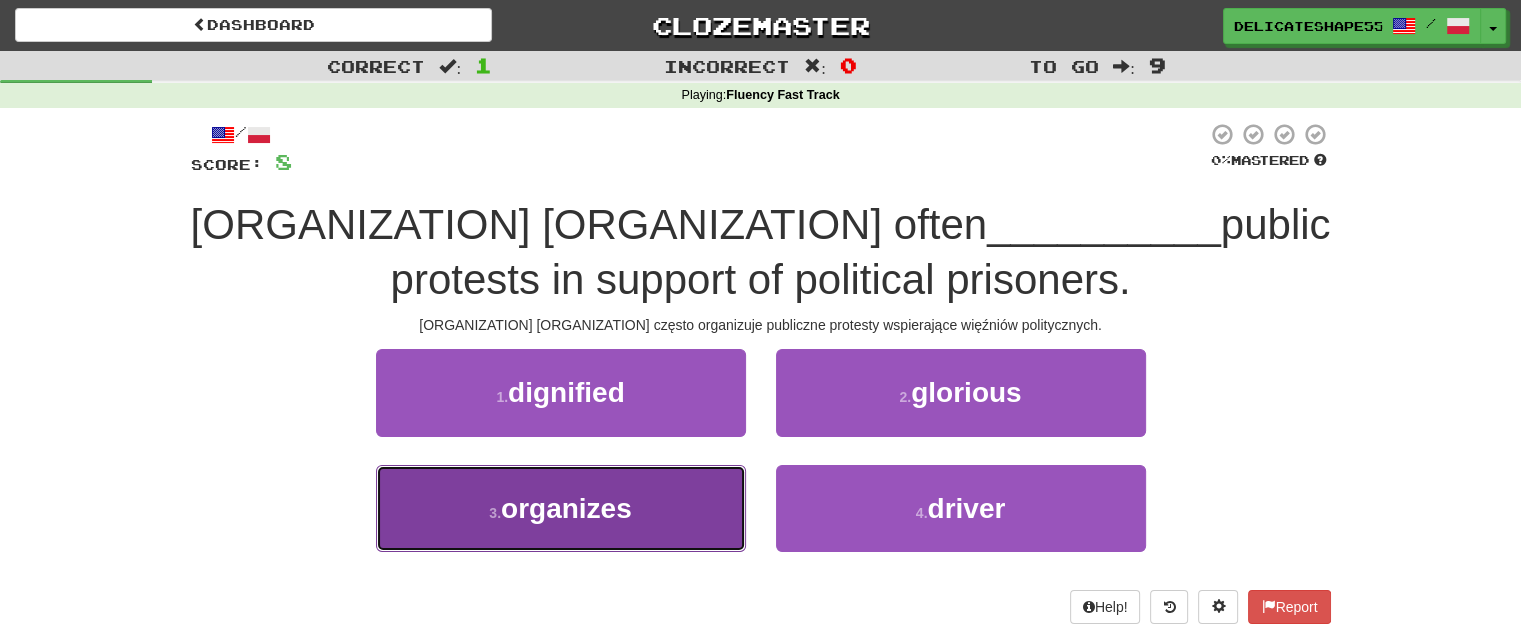 click on "3 . organizes" at bounding box center (561, 508) 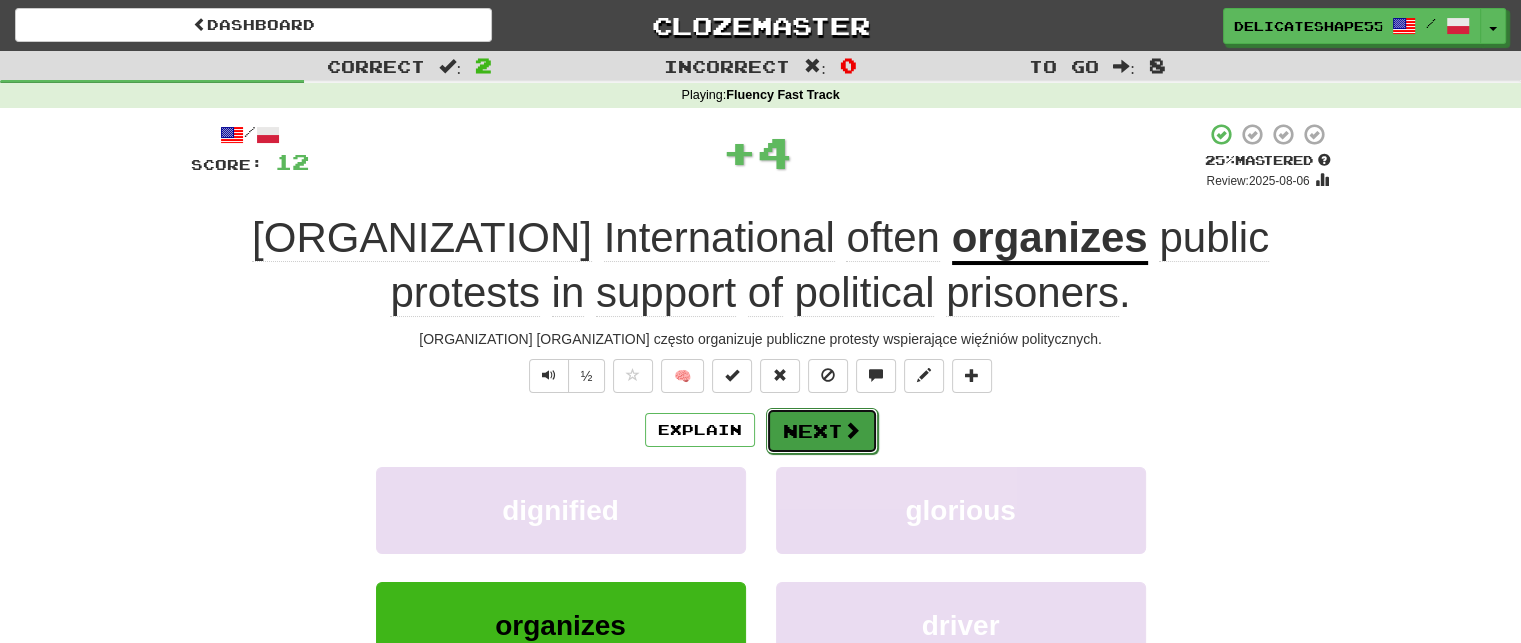 click on "Next" at bounding box center [822, 431] 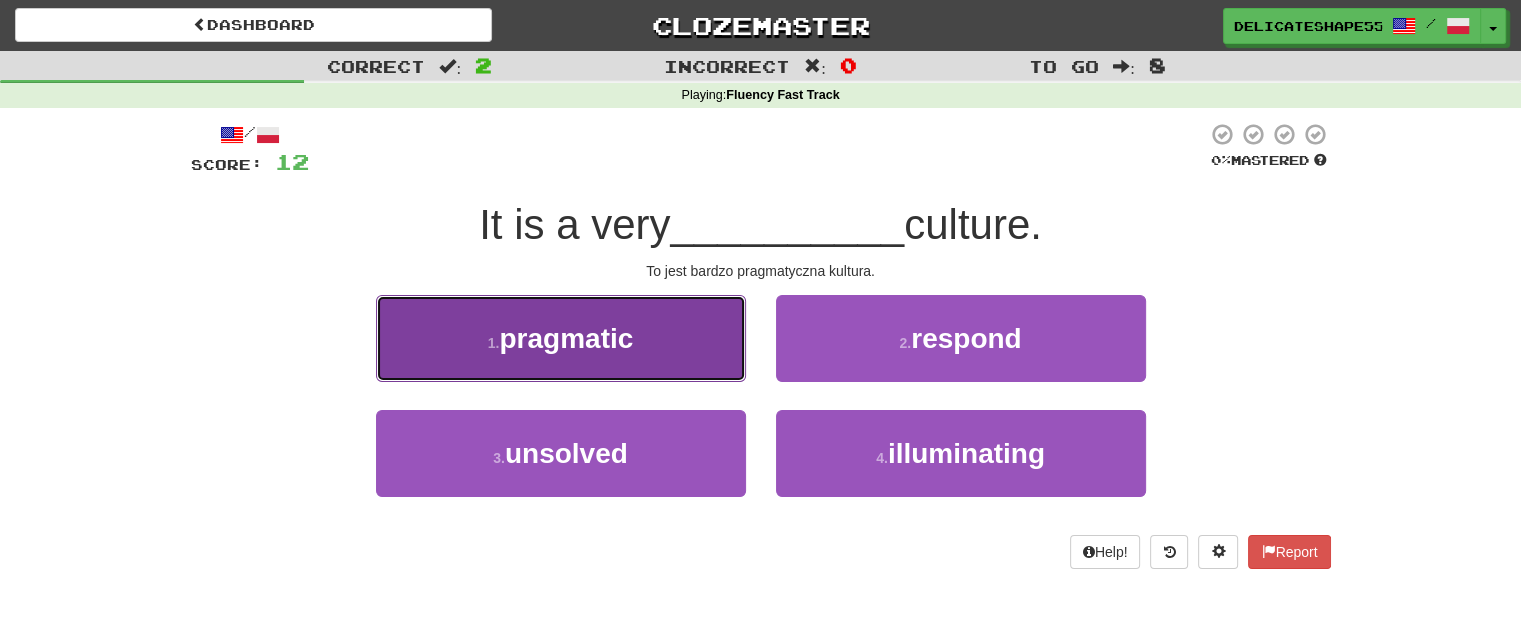 click on "1 . pragmatic" at bounding box center (561, 338) 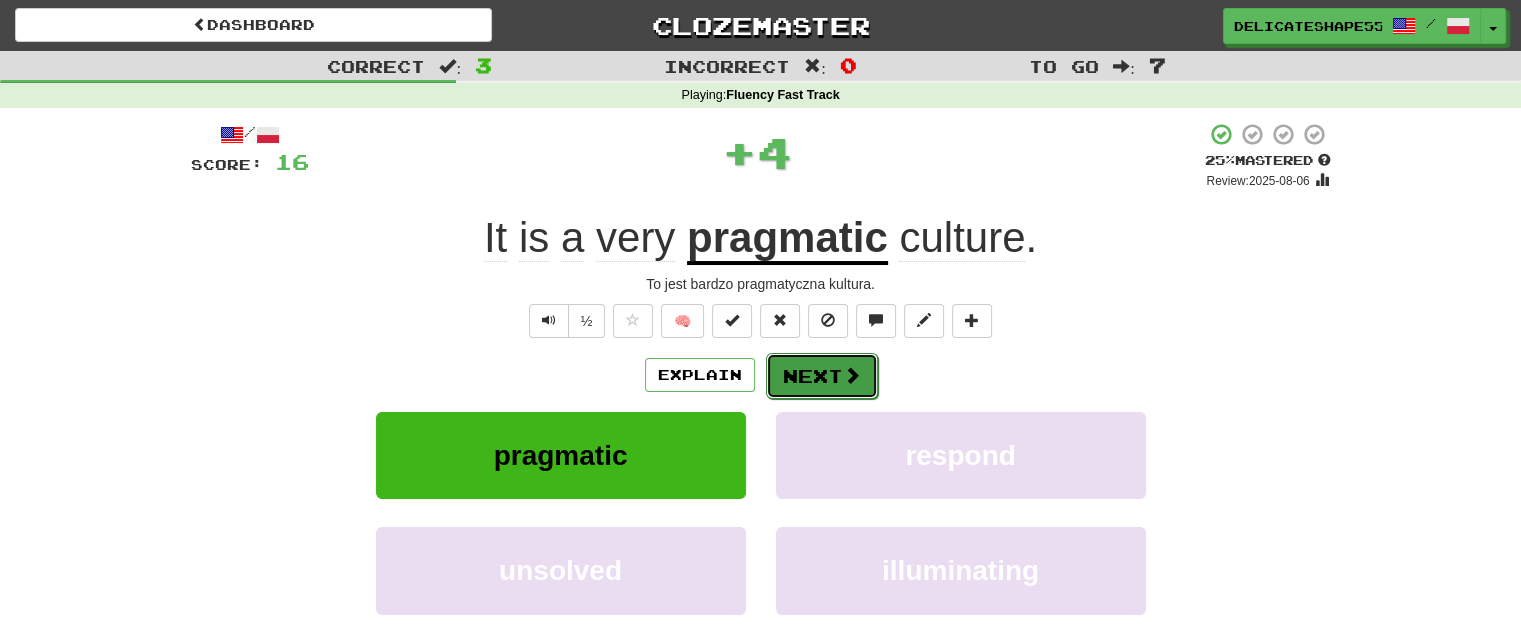click on "Next" at bounding box center (822, 376) 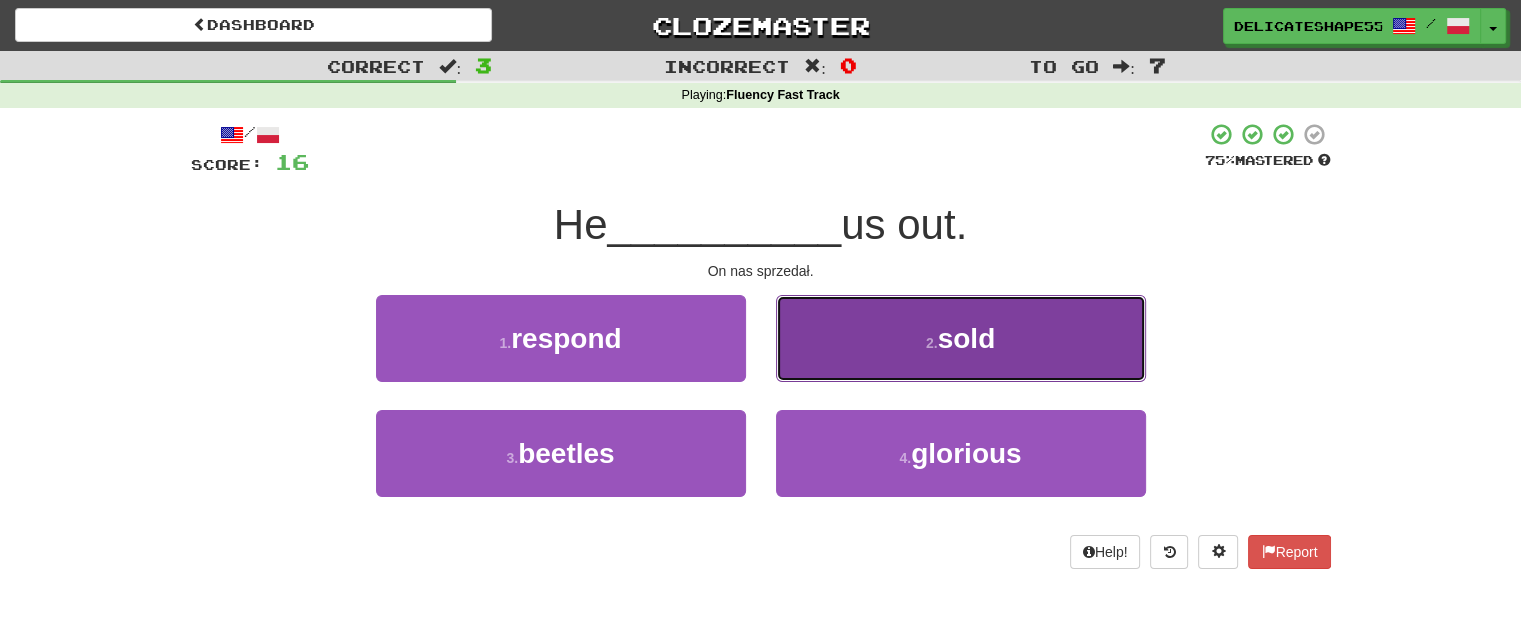 click on "2 . sold" at bounding box center (961, 338) 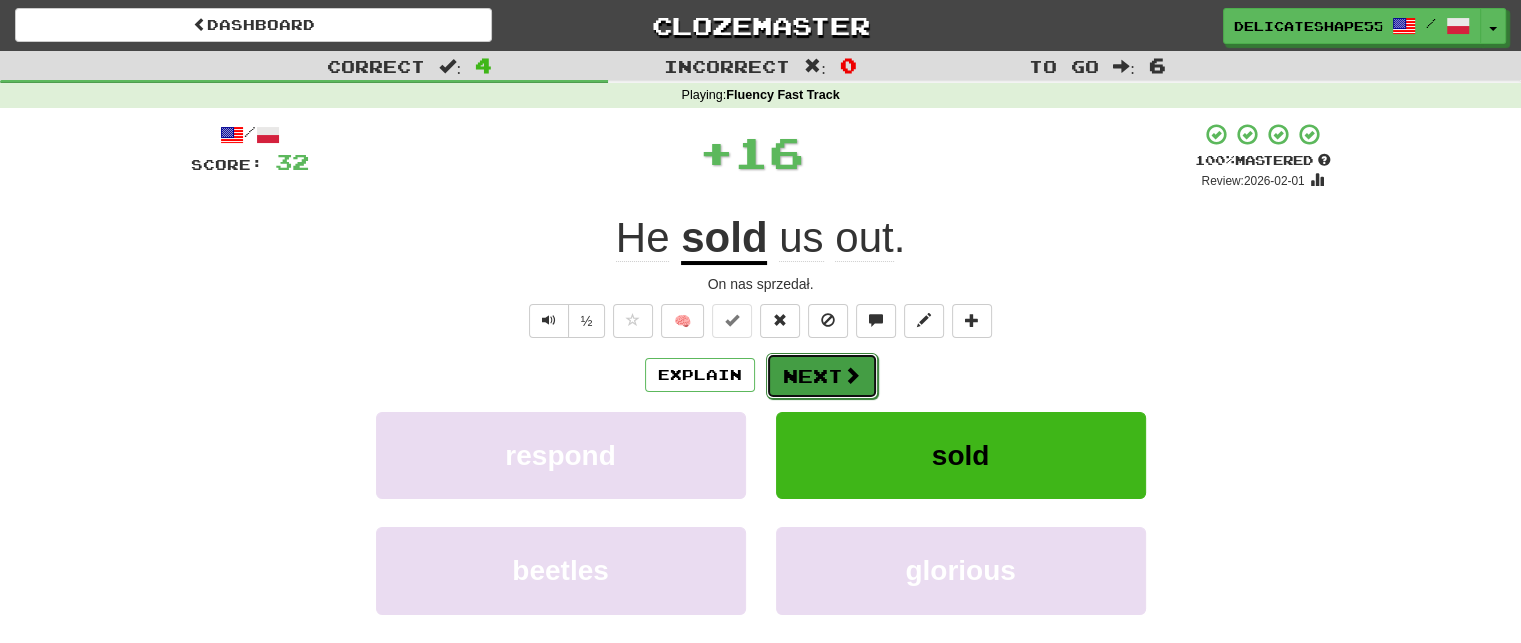 click on "Next" at bounding box center (822, 376) 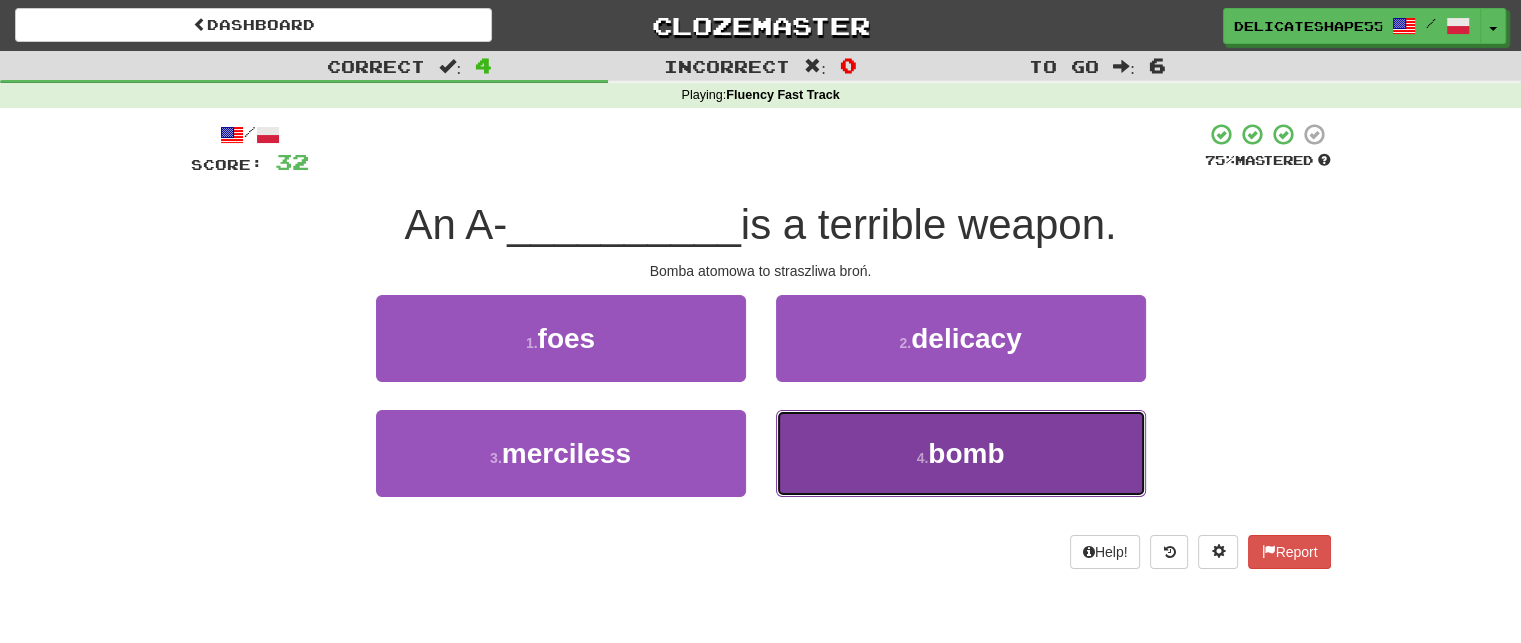 click on "4 .  bomb" at bounding box center [961, 453] 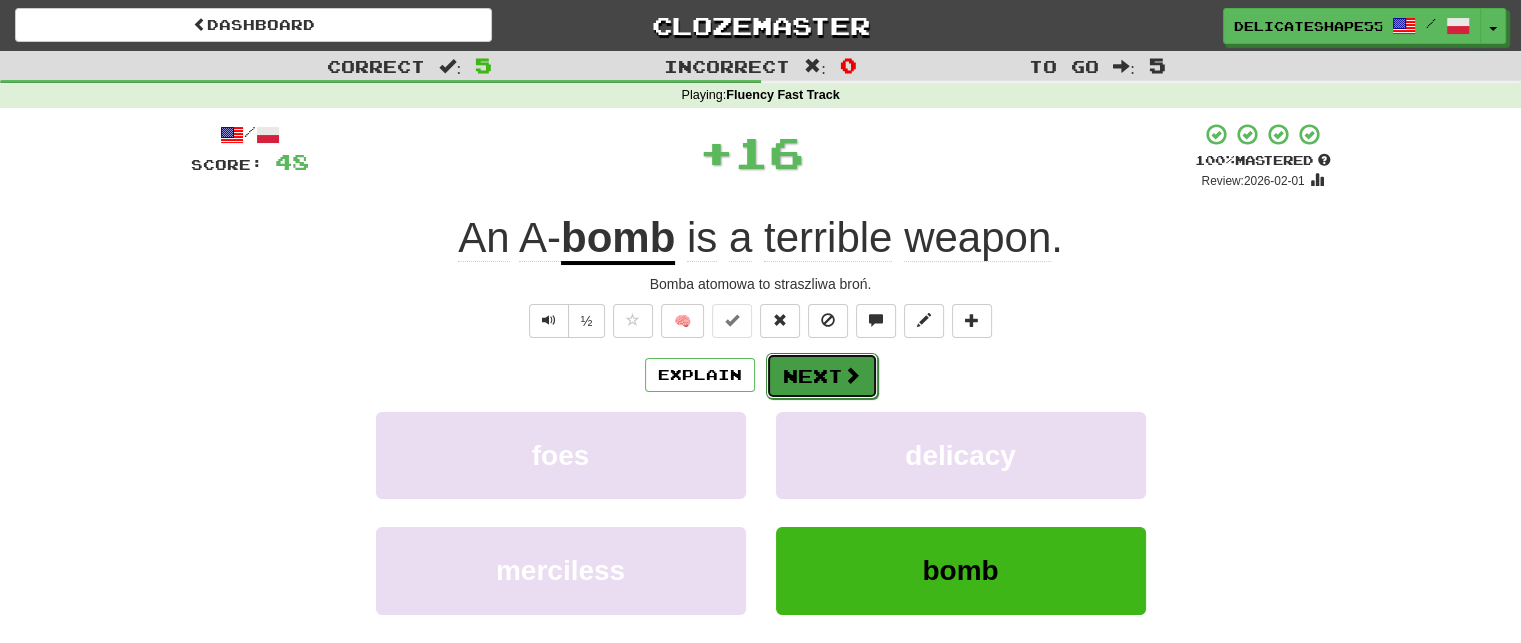 click on "Next" at bounding box center [822, 376] 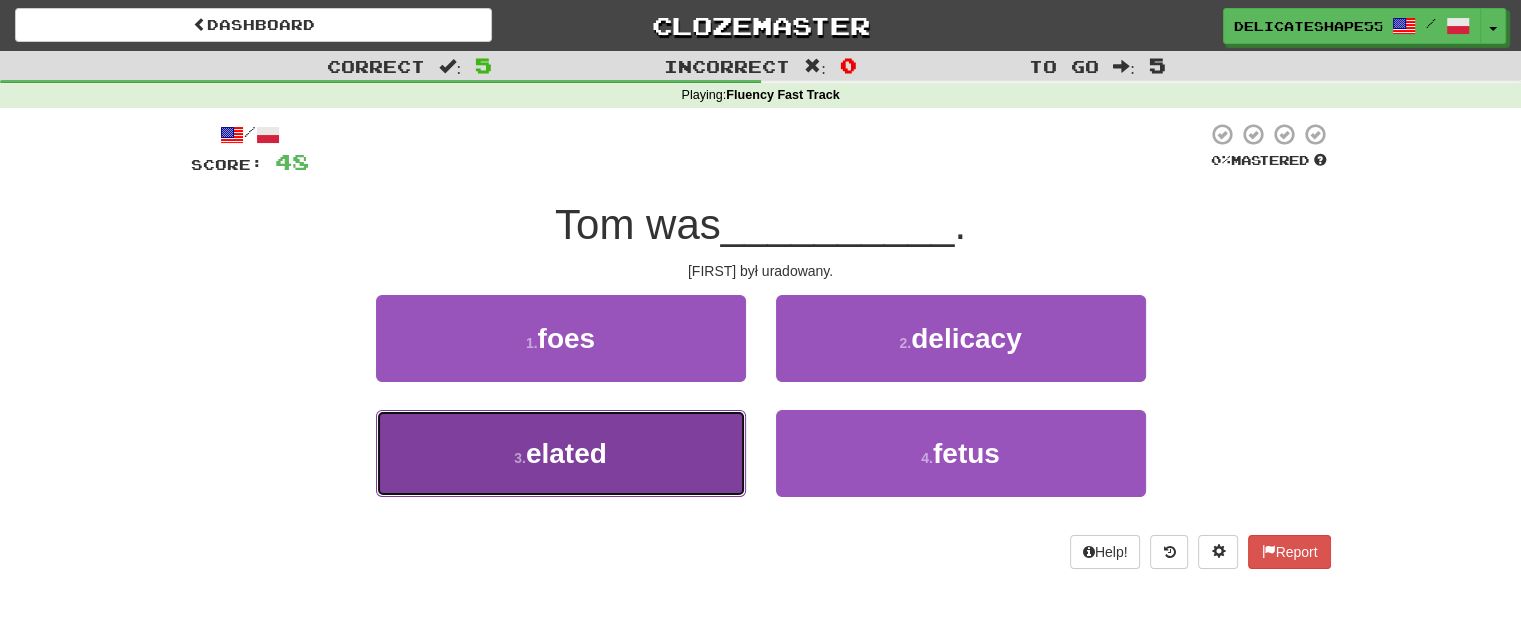 click on "3 . elated" at bounding box center (561, 453) 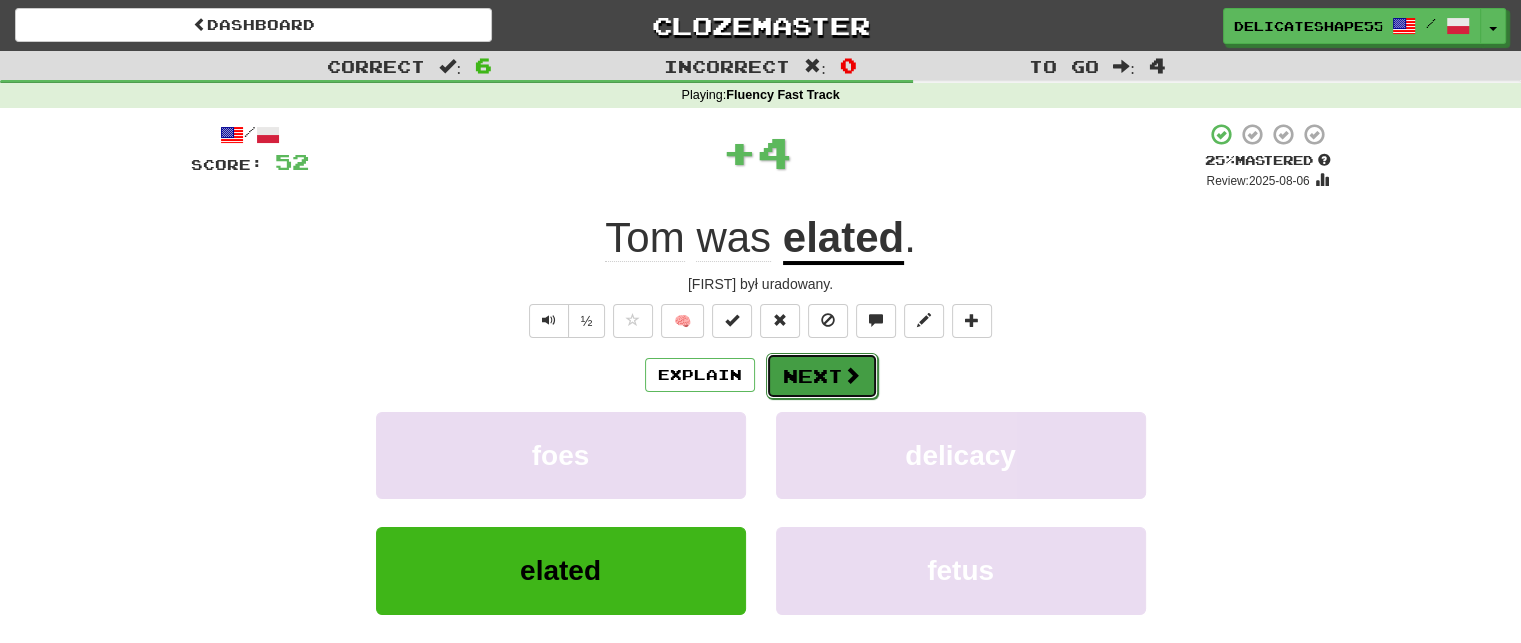 click on "Next" at bounding box center [822, 376] 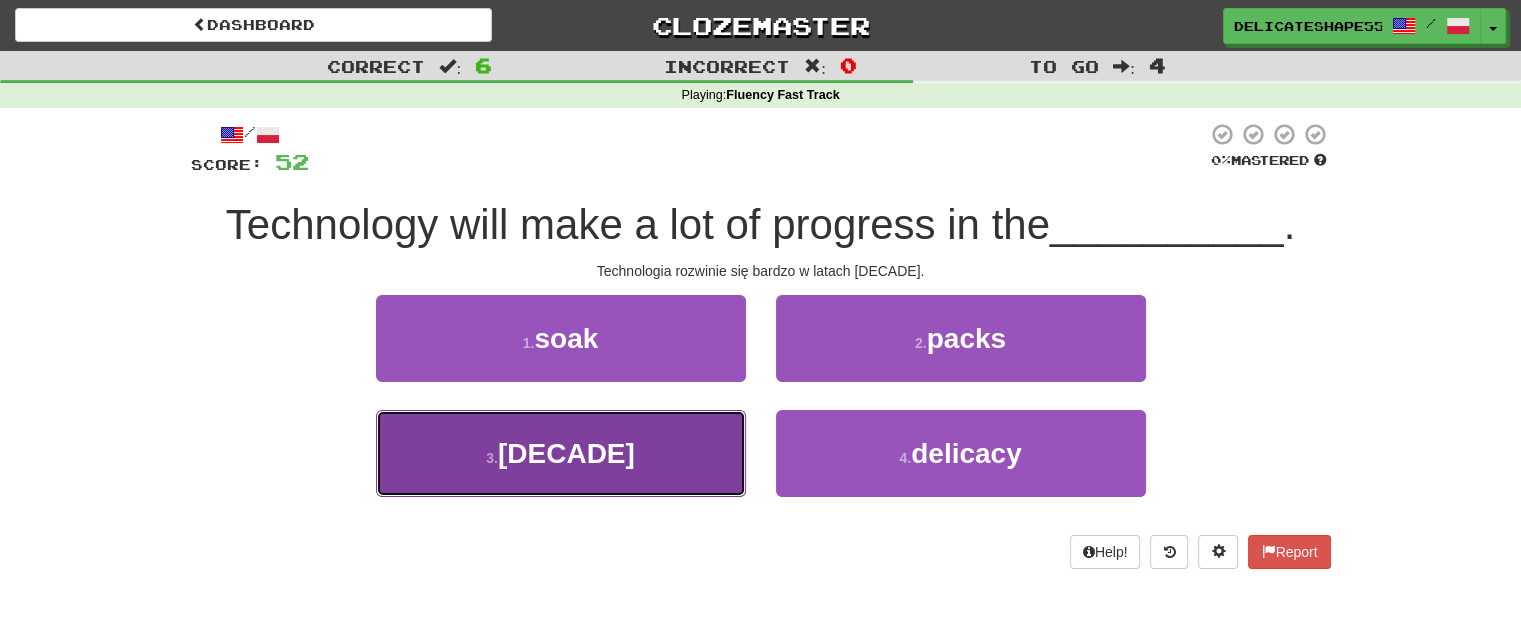 click on "[DECADE]" at bounding box center [561, 453] 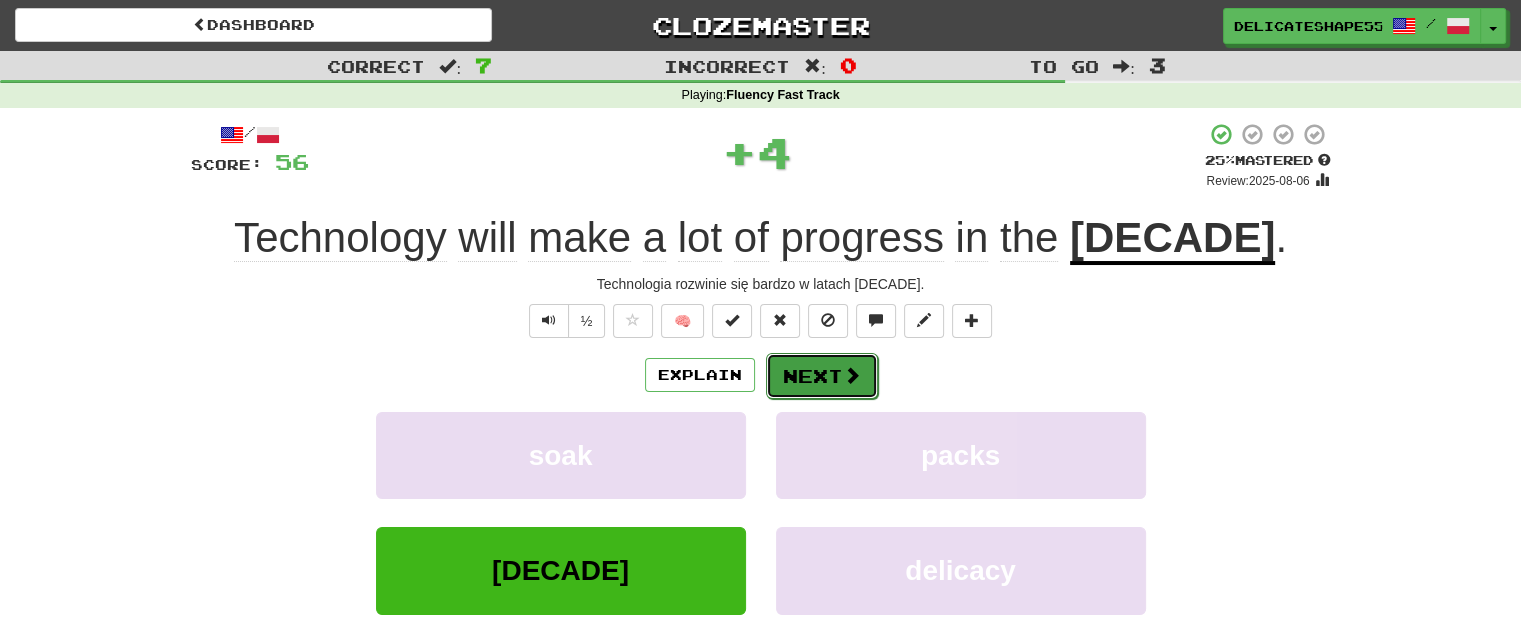 click on "Next" at bounding box center [822, 376] 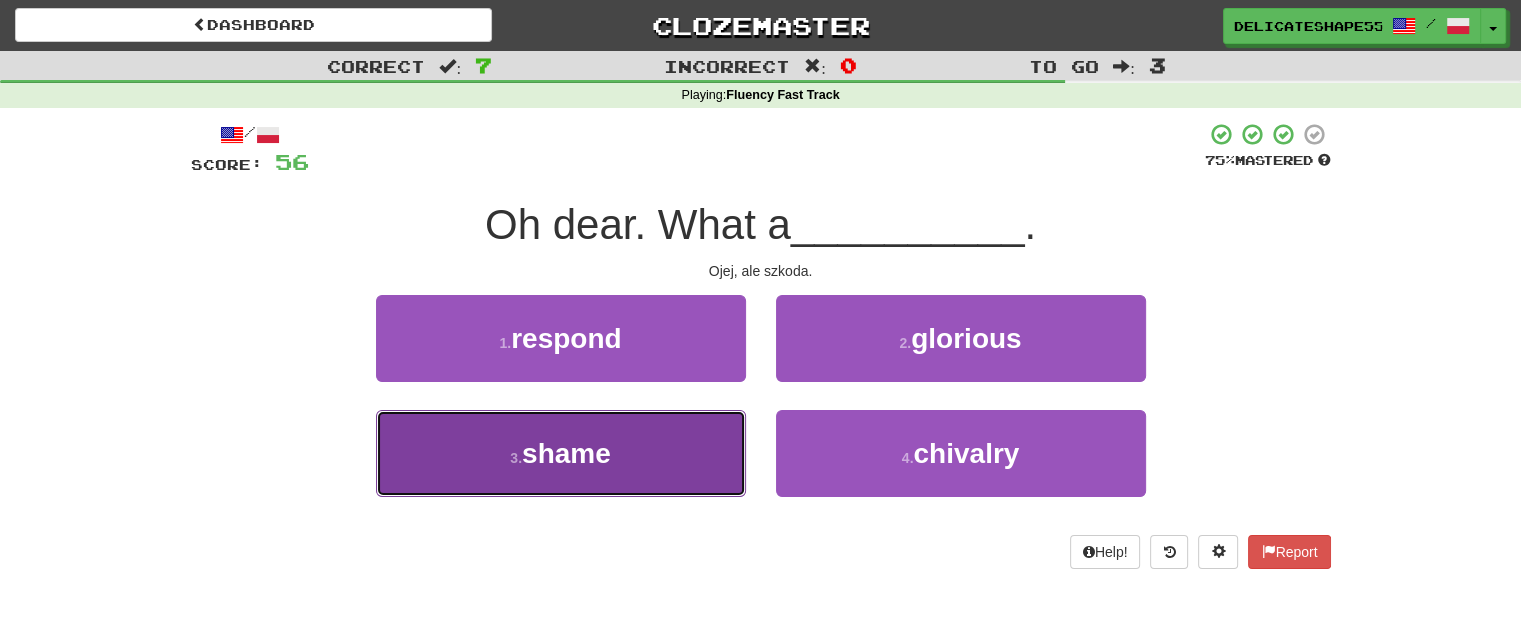 click on "3 .  shame" at bounding box center [561, 453] 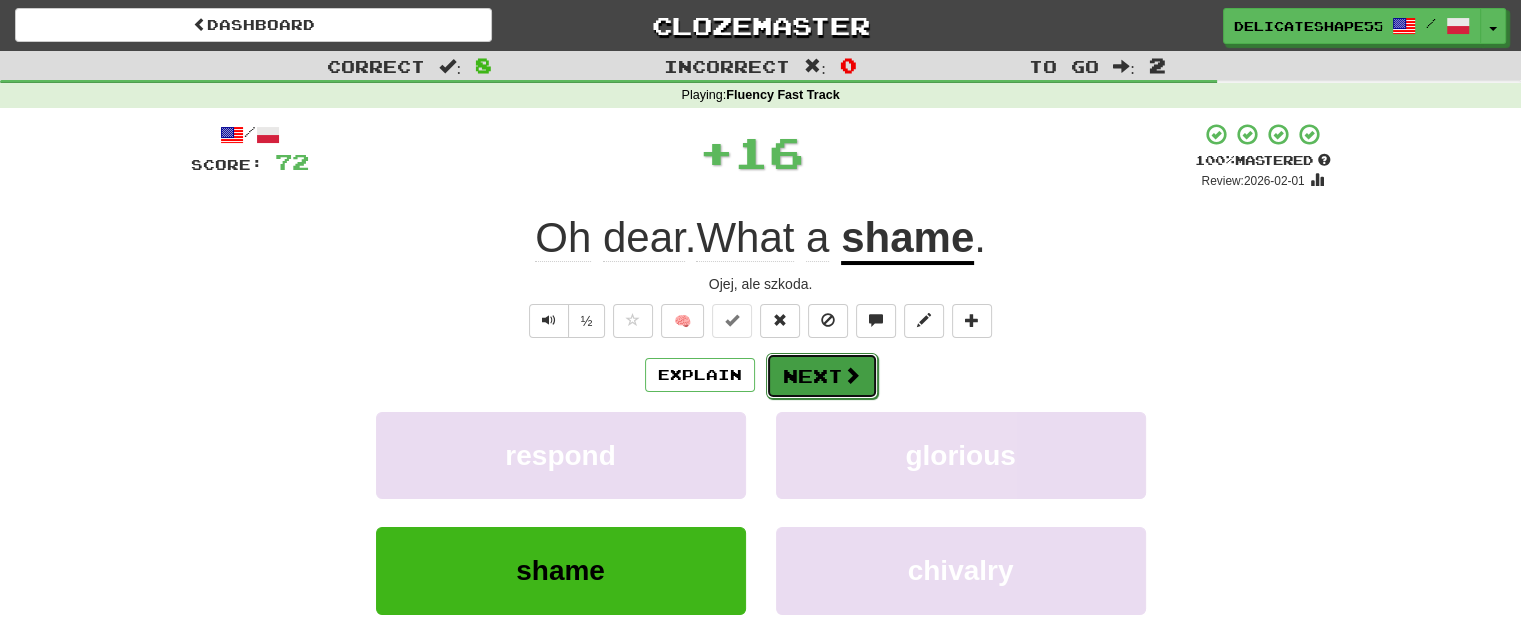 click on "Next" at bounding box center [822, 376] 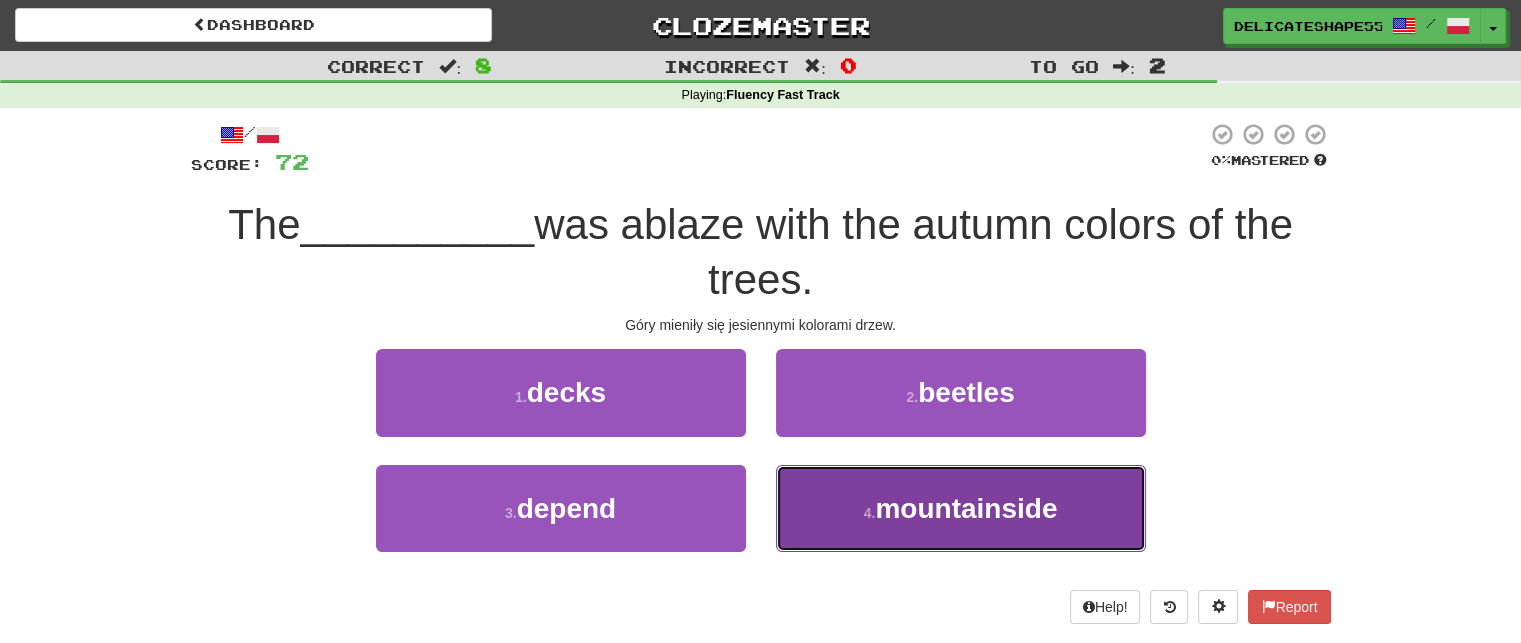 click on "4 .  mountainside" at bounding box center [961, 508] 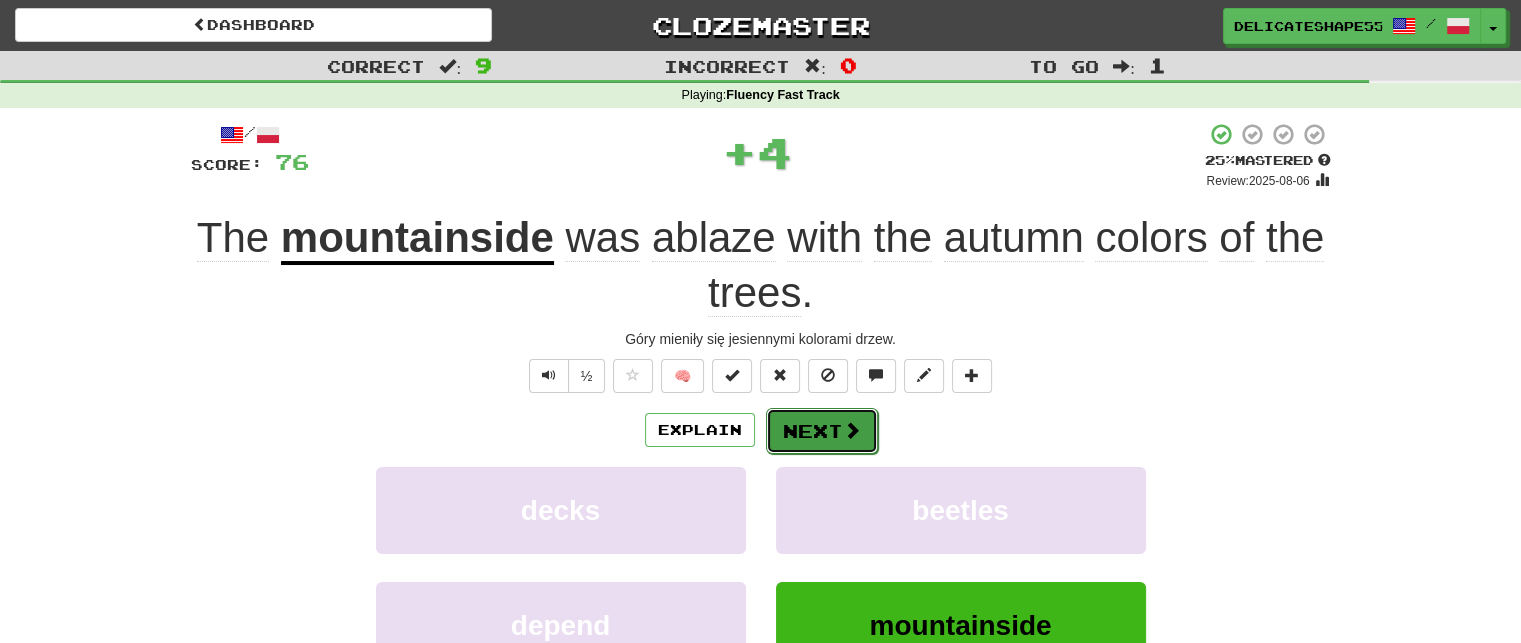 click on "Next" at bounding box center (822, 431) 